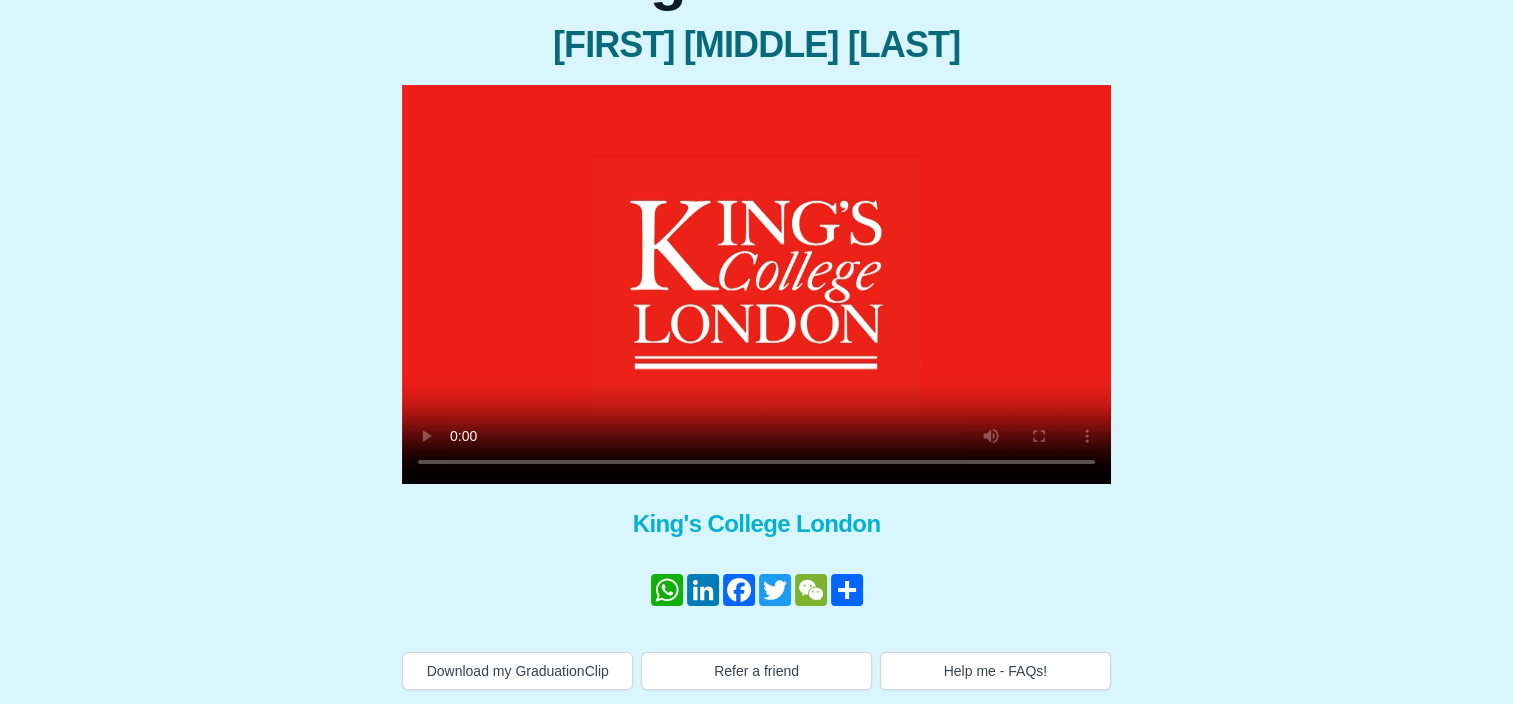 scroll, scrollTop: 244, scrollLeft: 0, axis: vertical 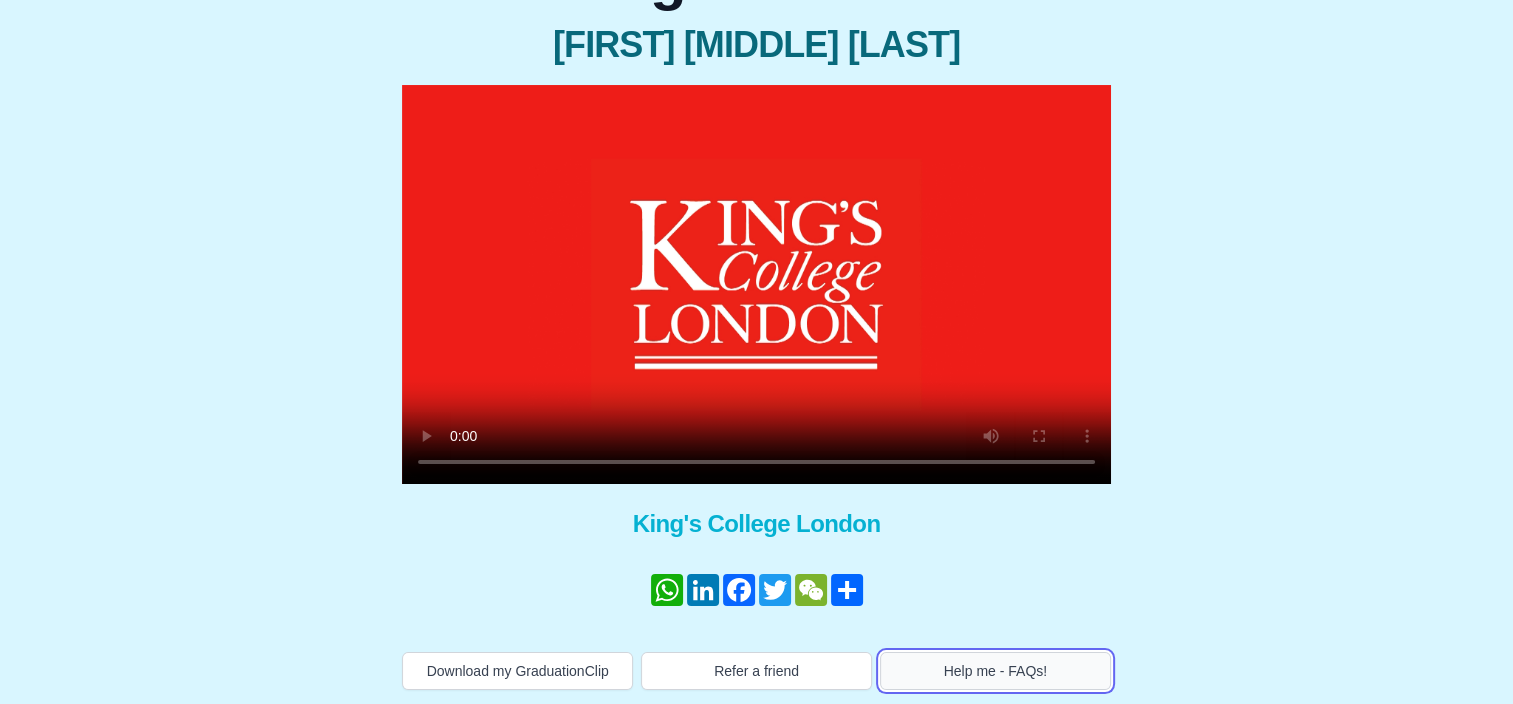 click on "Help me - FAQs!" at bounding box center (995, 671) 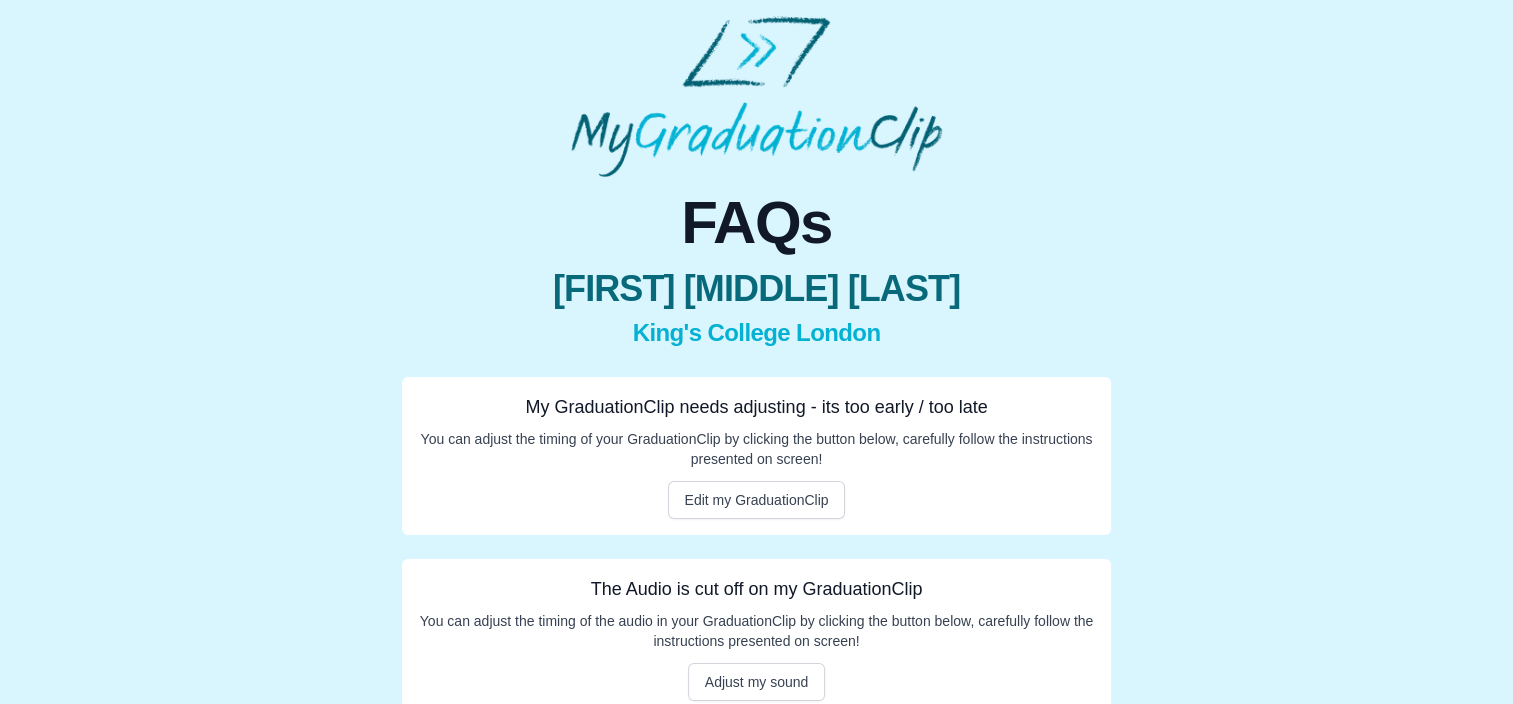 scroll, scrollTop: 209, scrollLeft: 0, axis: vertical 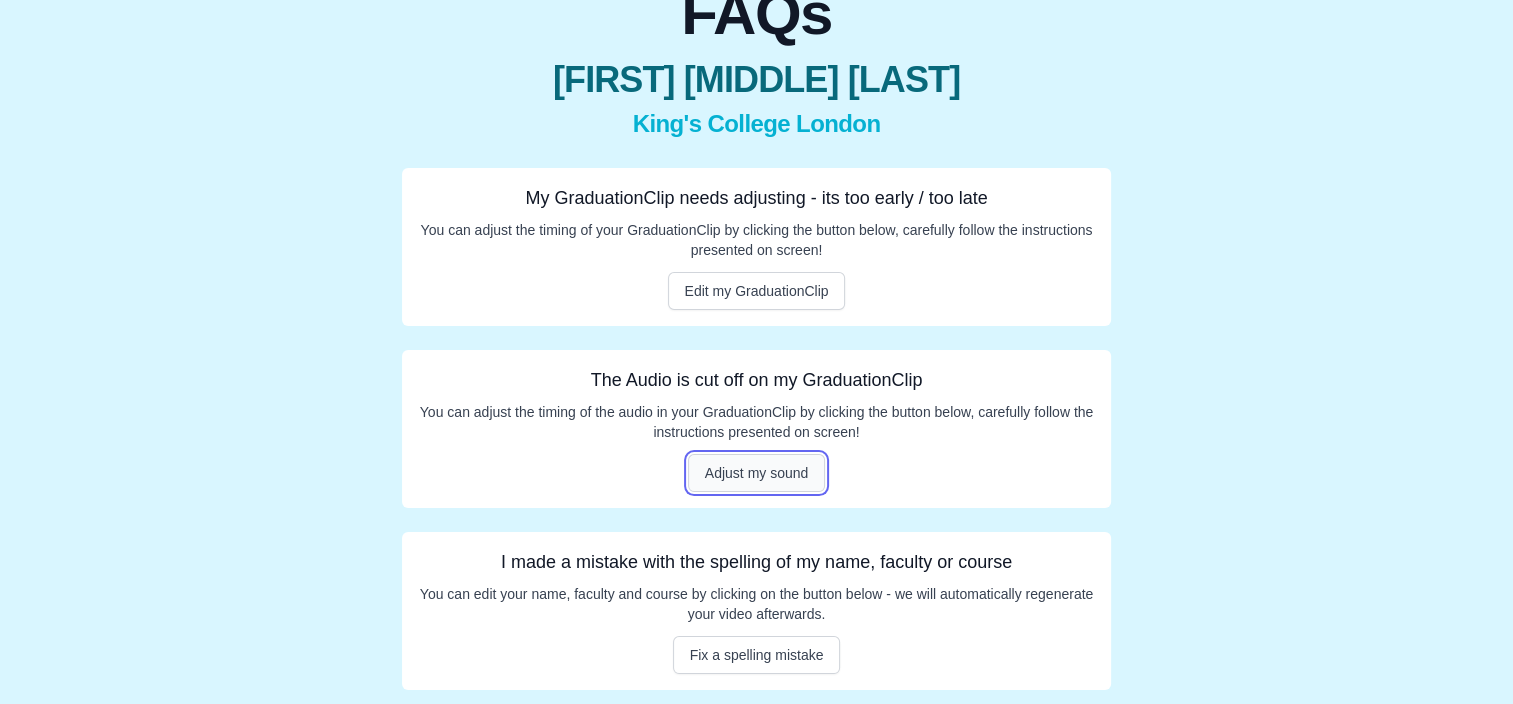click on "Adjust my sound" at bounding box center [757, 473] 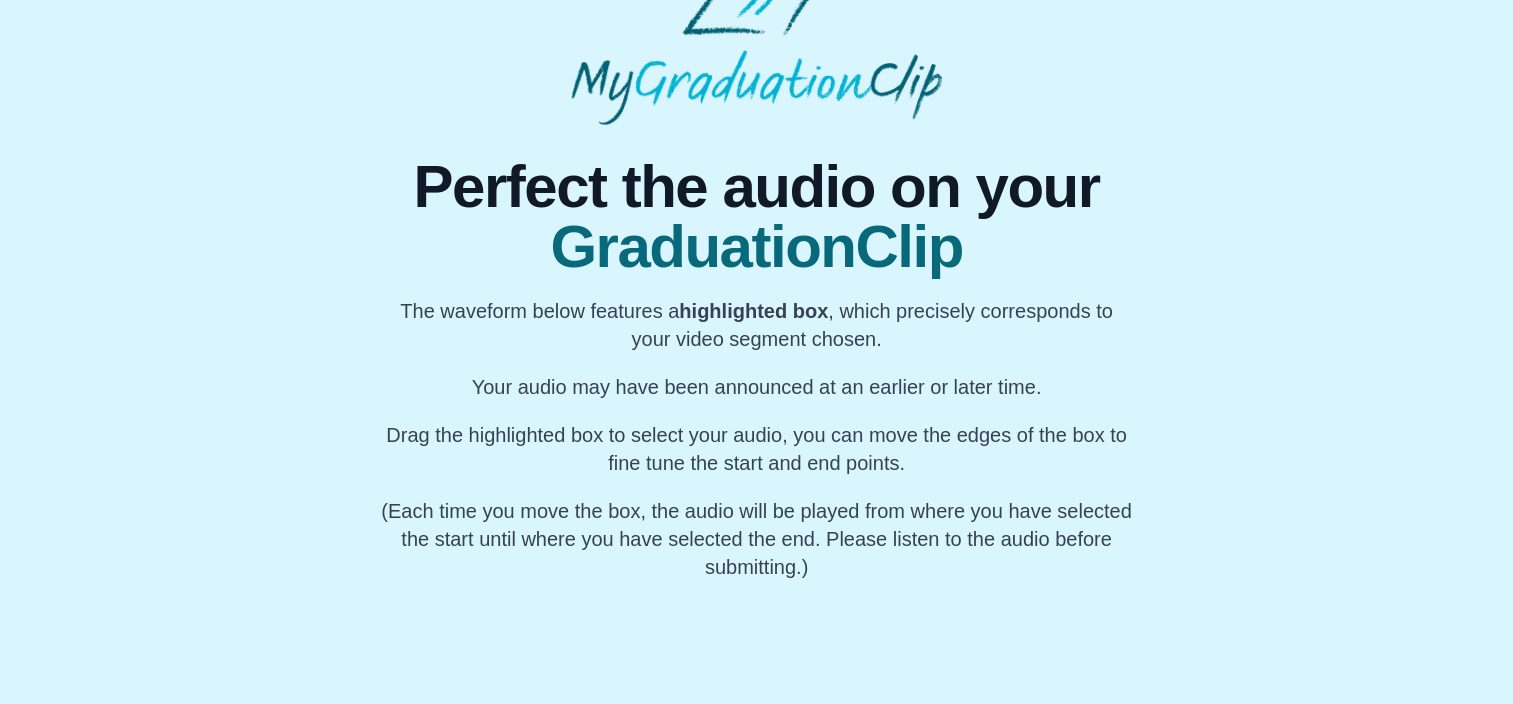 scroll, scrollTop: 64, scrollLeft: 0, axis: vertical 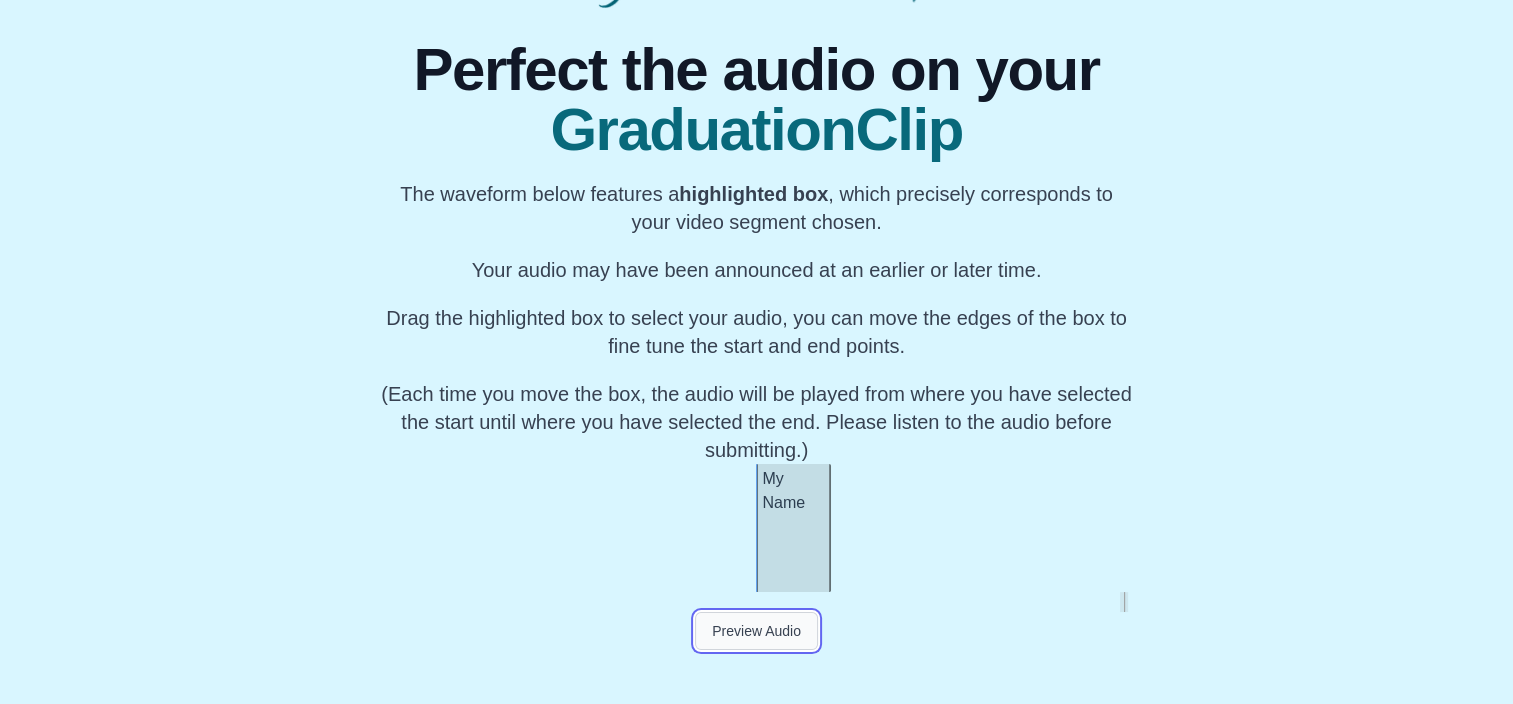 click on "Preview Audio" at bounding box center [756, 631] 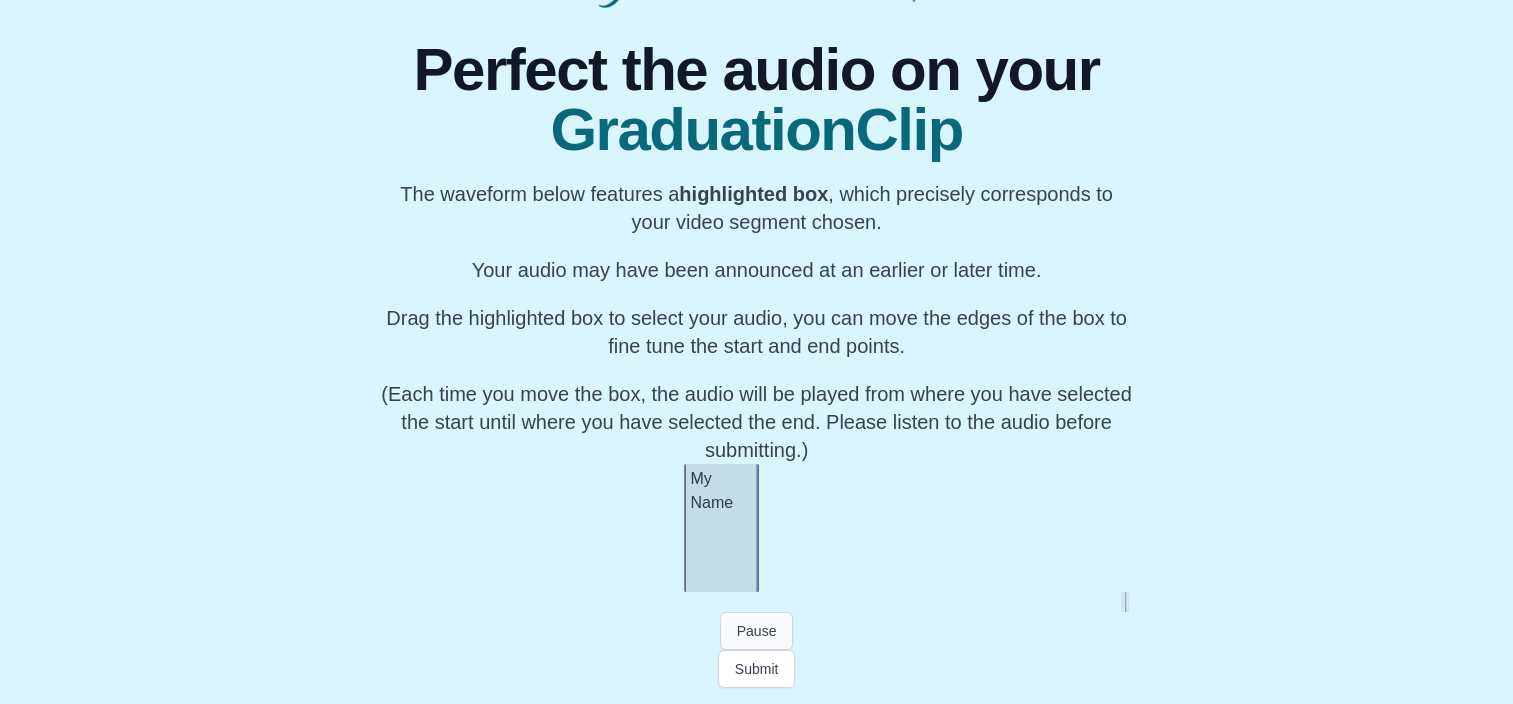 scroll, scrollTop: 0, scrollLeft: 78071, axis: horizontal 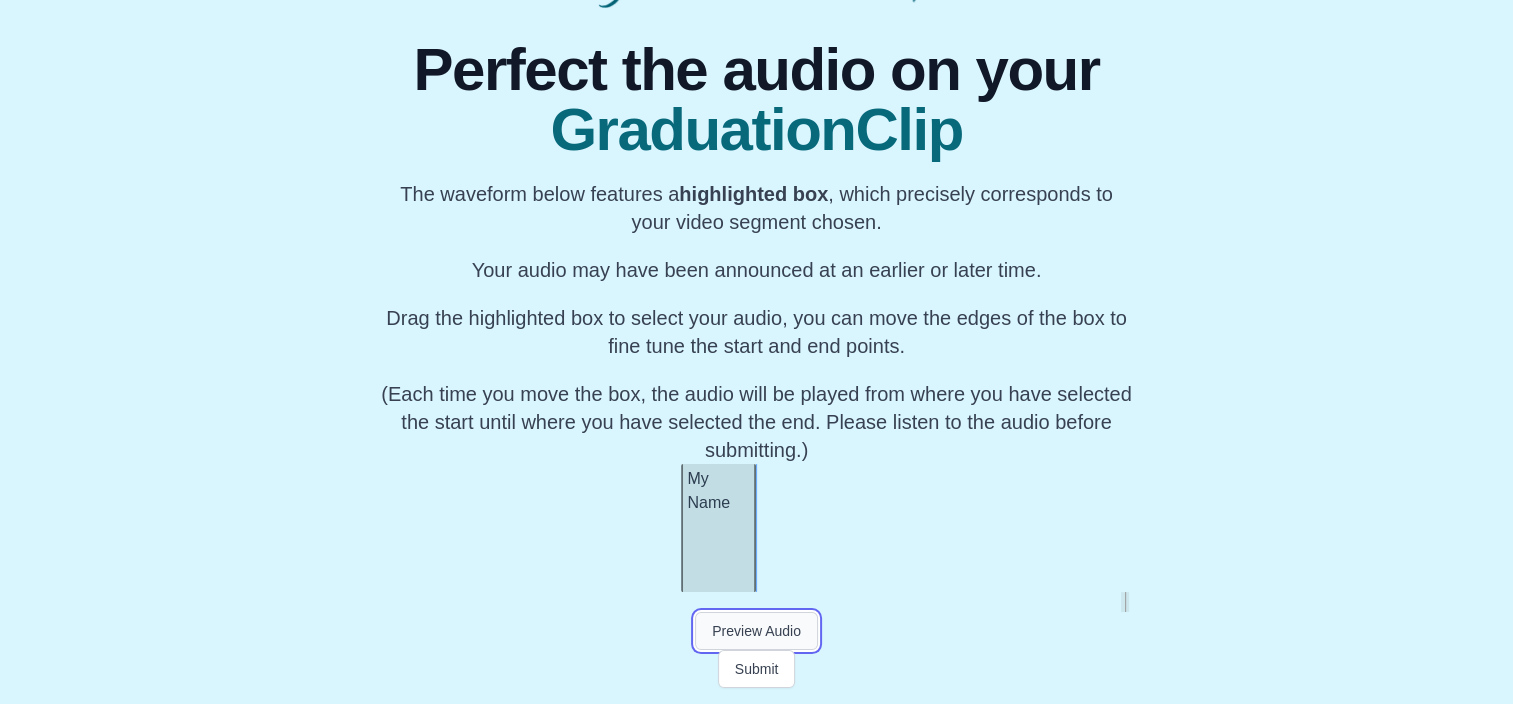 click on "Preview Audio" at bounding box center (756, 631) 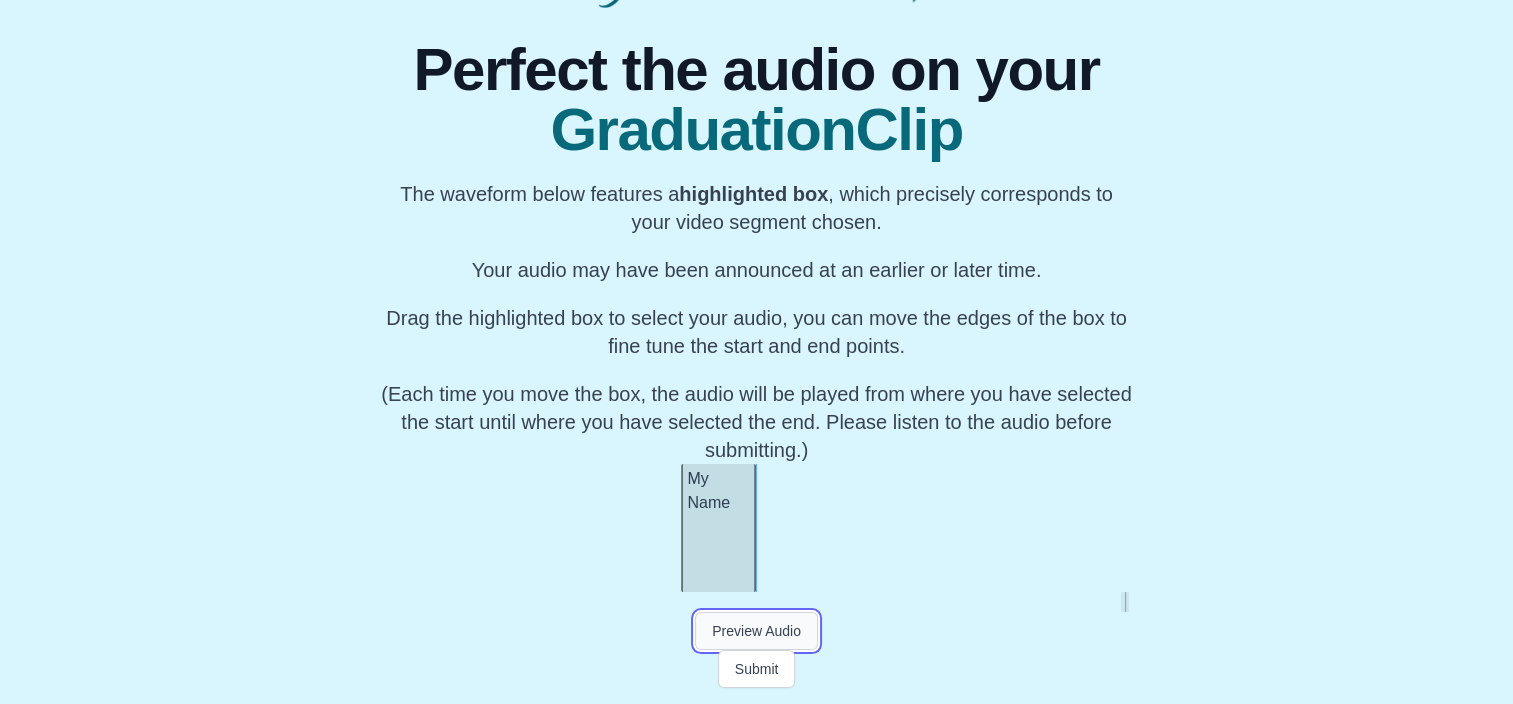 click on "Preview Audio" at bounding box center [756, 631] 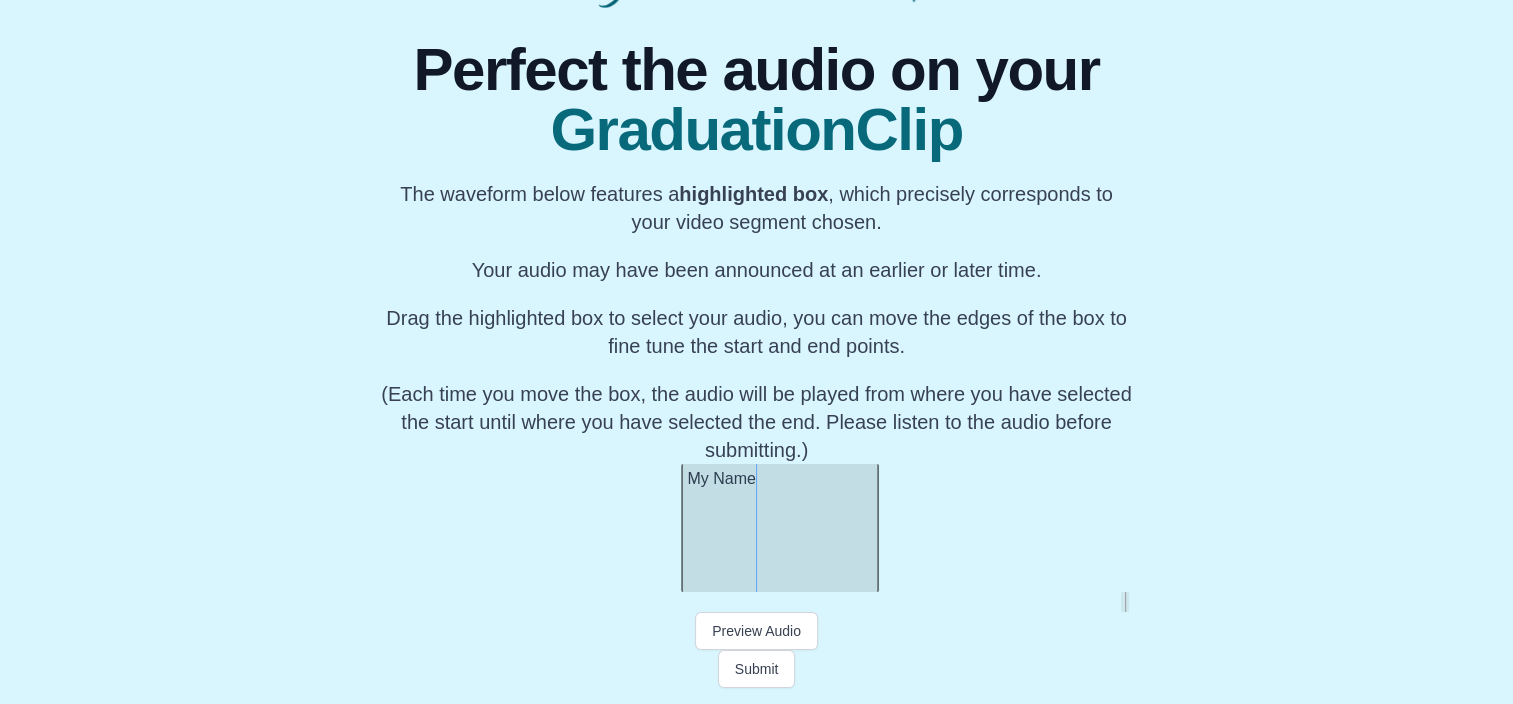 click at bounding box center (875, 528) 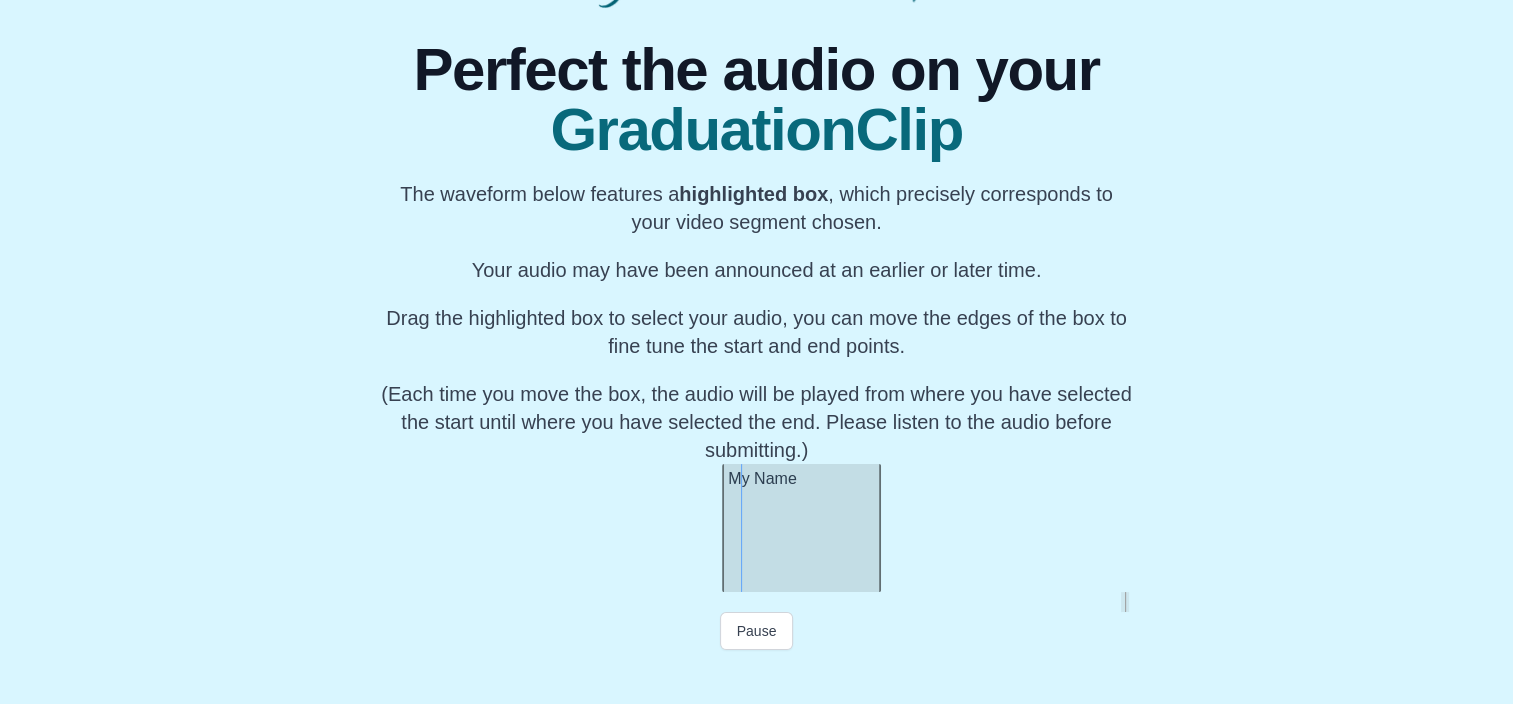 click at bounding box center (726, 528) 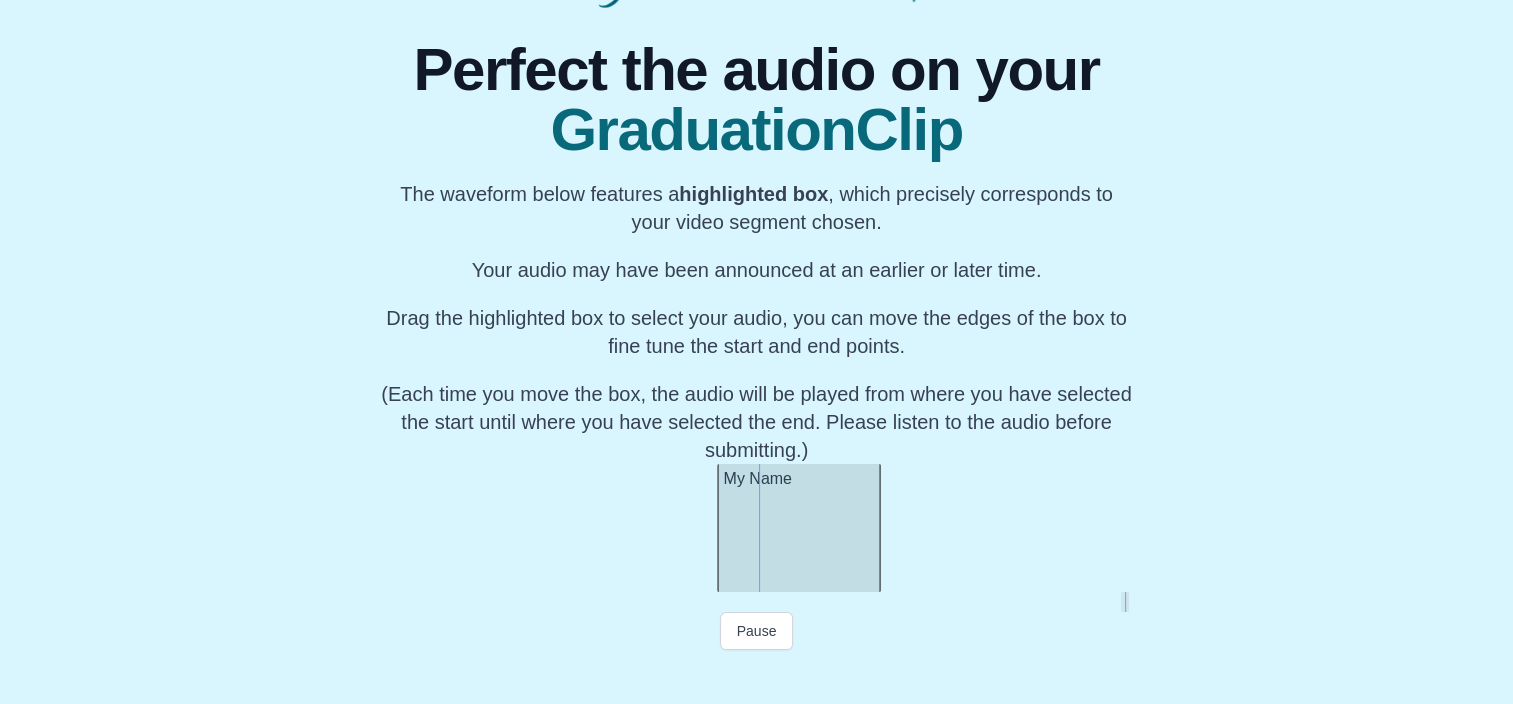 scroll, scrollTop: 0, scrollLeft: 78077, axis: horizontal 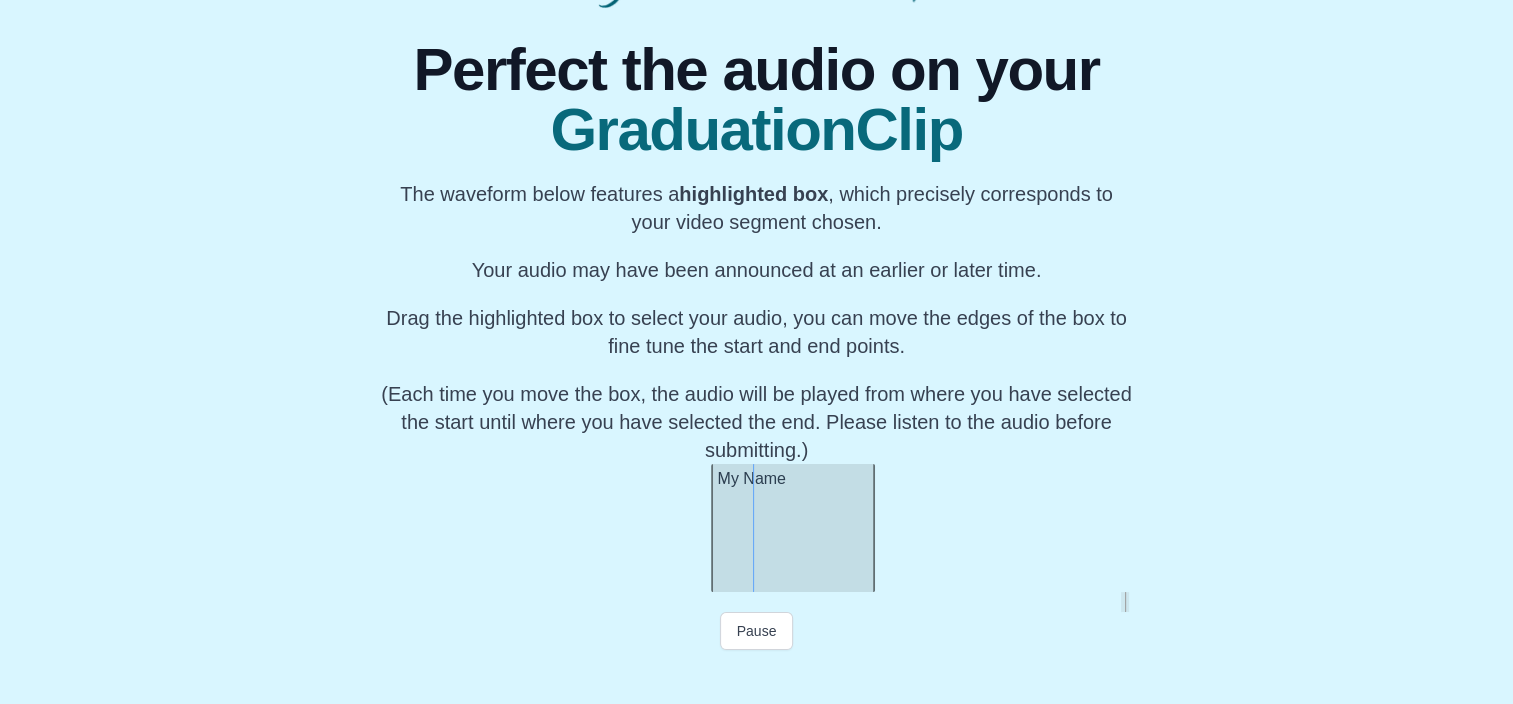 click on "My Name" at bounding box center (793, 528) 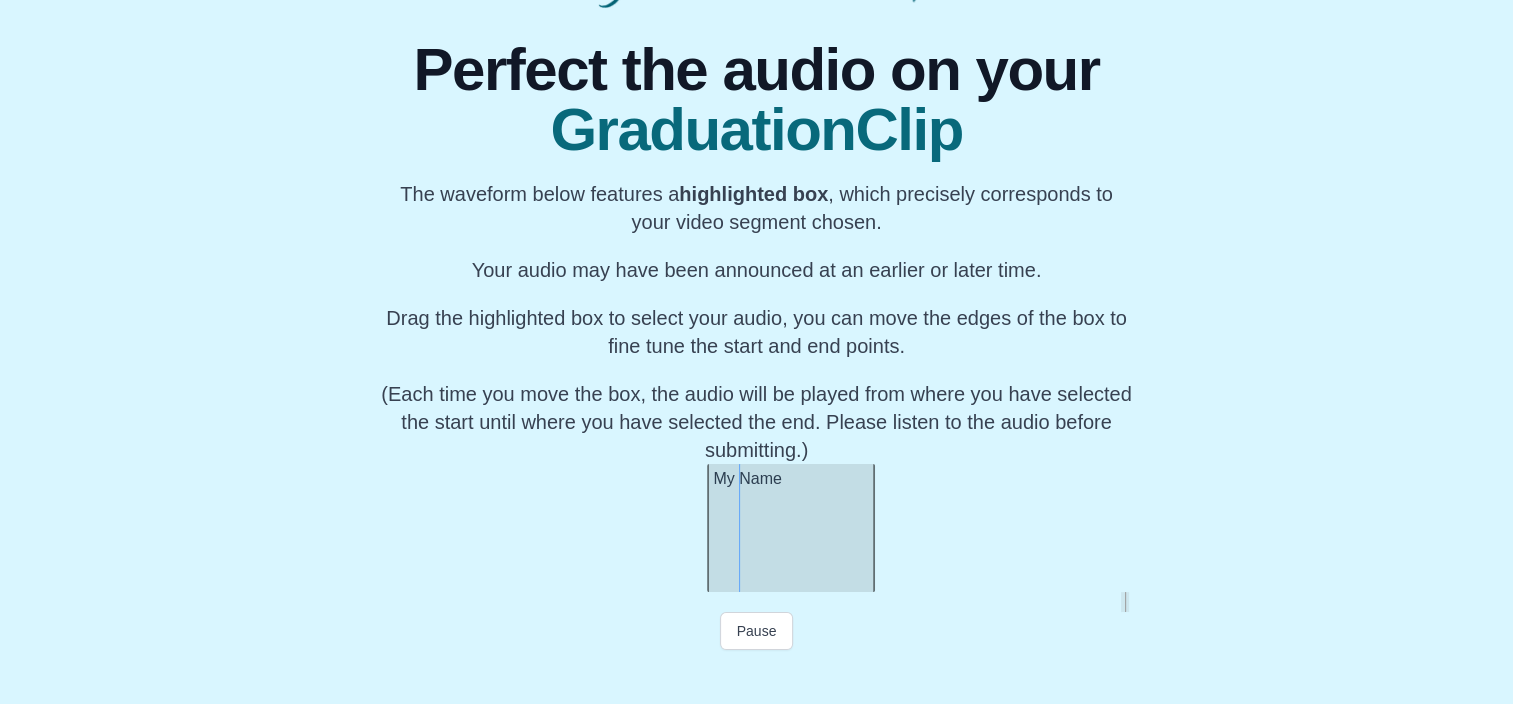click on "My Name" at bounding box center (791, 528) 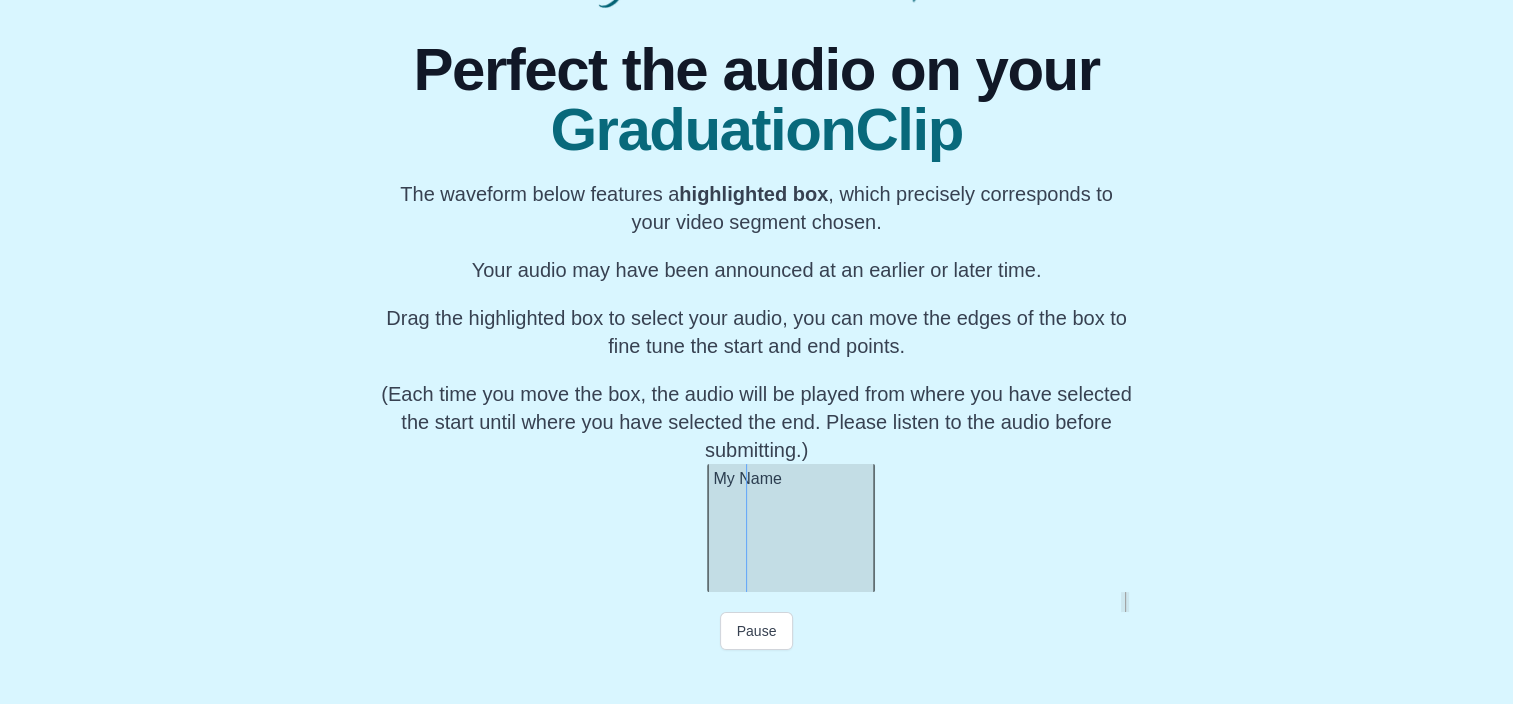 click on "My Name" at bounding box center [-37949, 528] 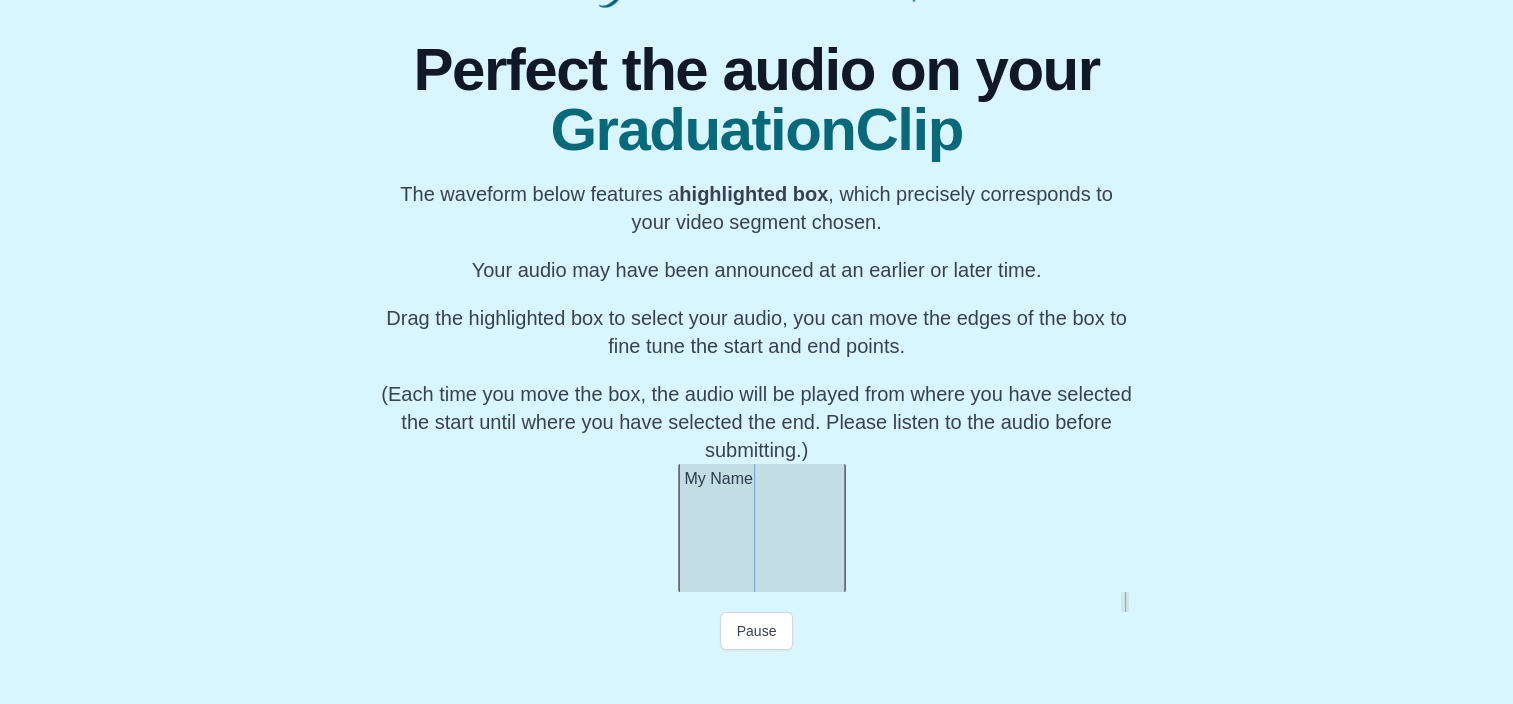 click on "My Name" at bounding box center (-37978, 528) 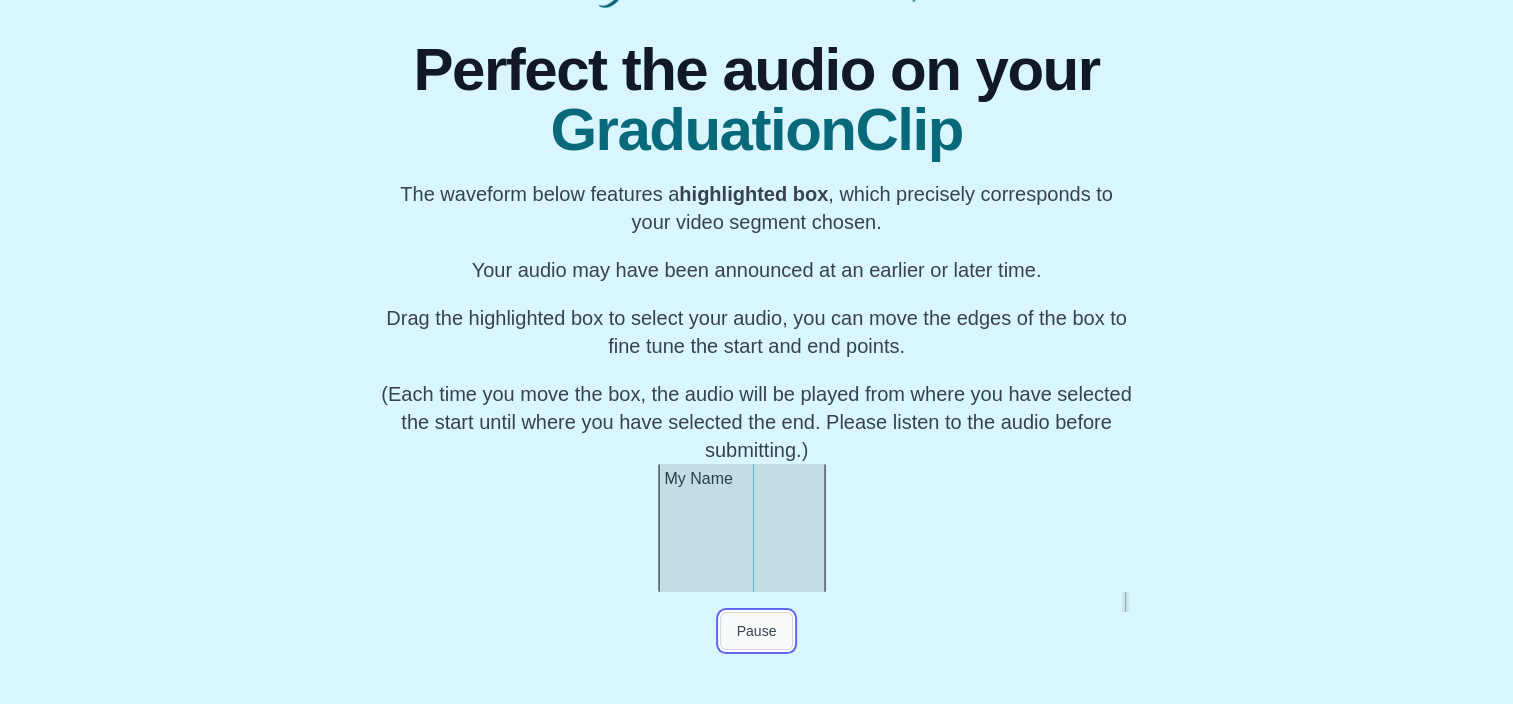 click on "Pause" at bounding box center [757, 631] 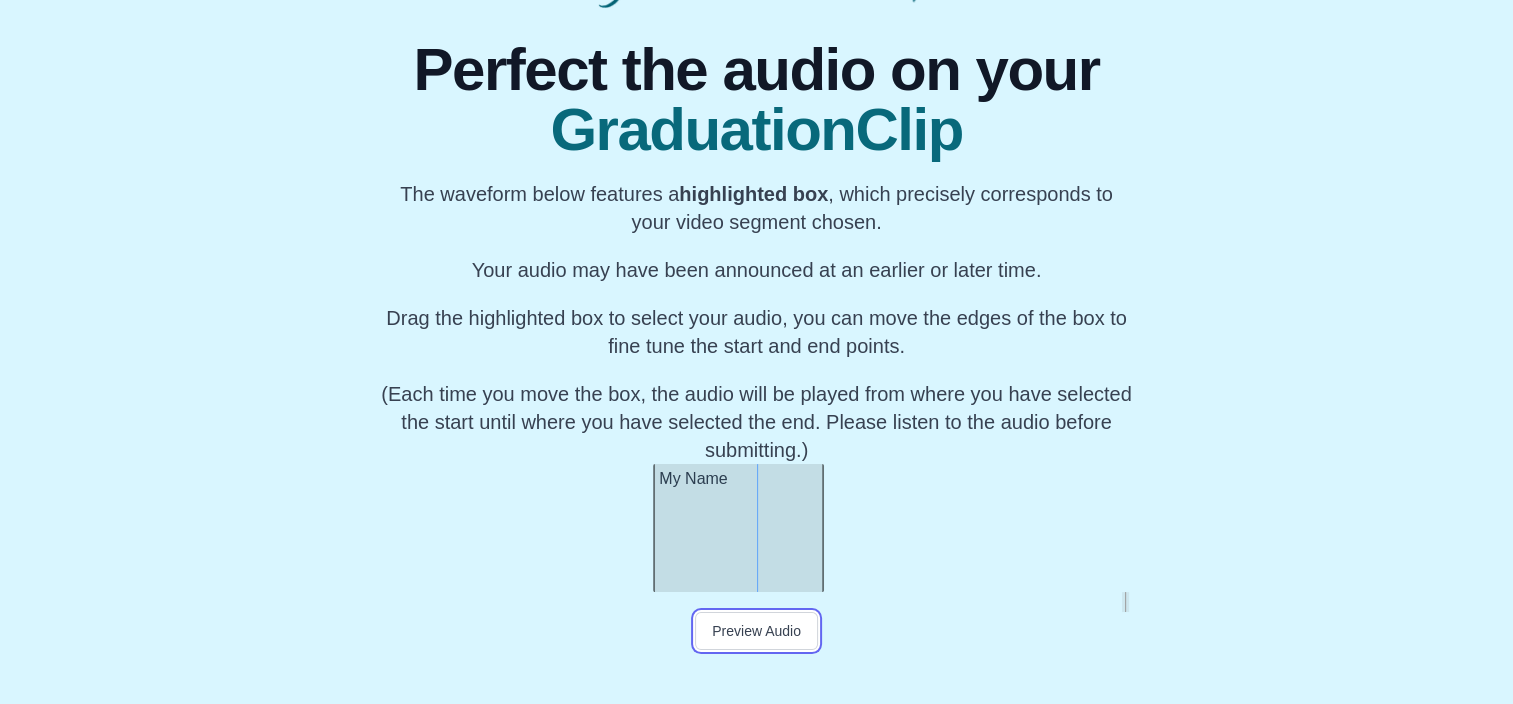 click at bounding box center [657, 528] 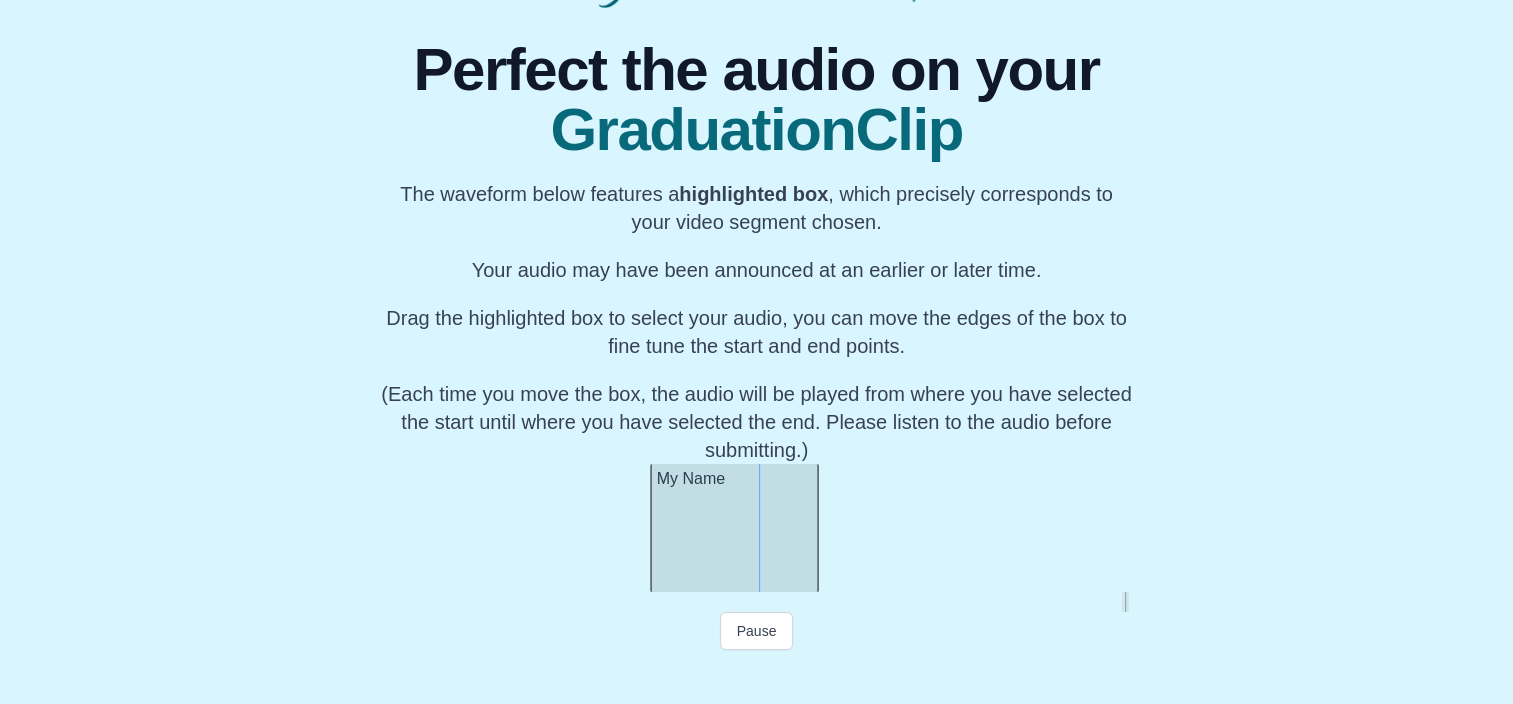 click on "My Name" at bounding box center [734, 528] 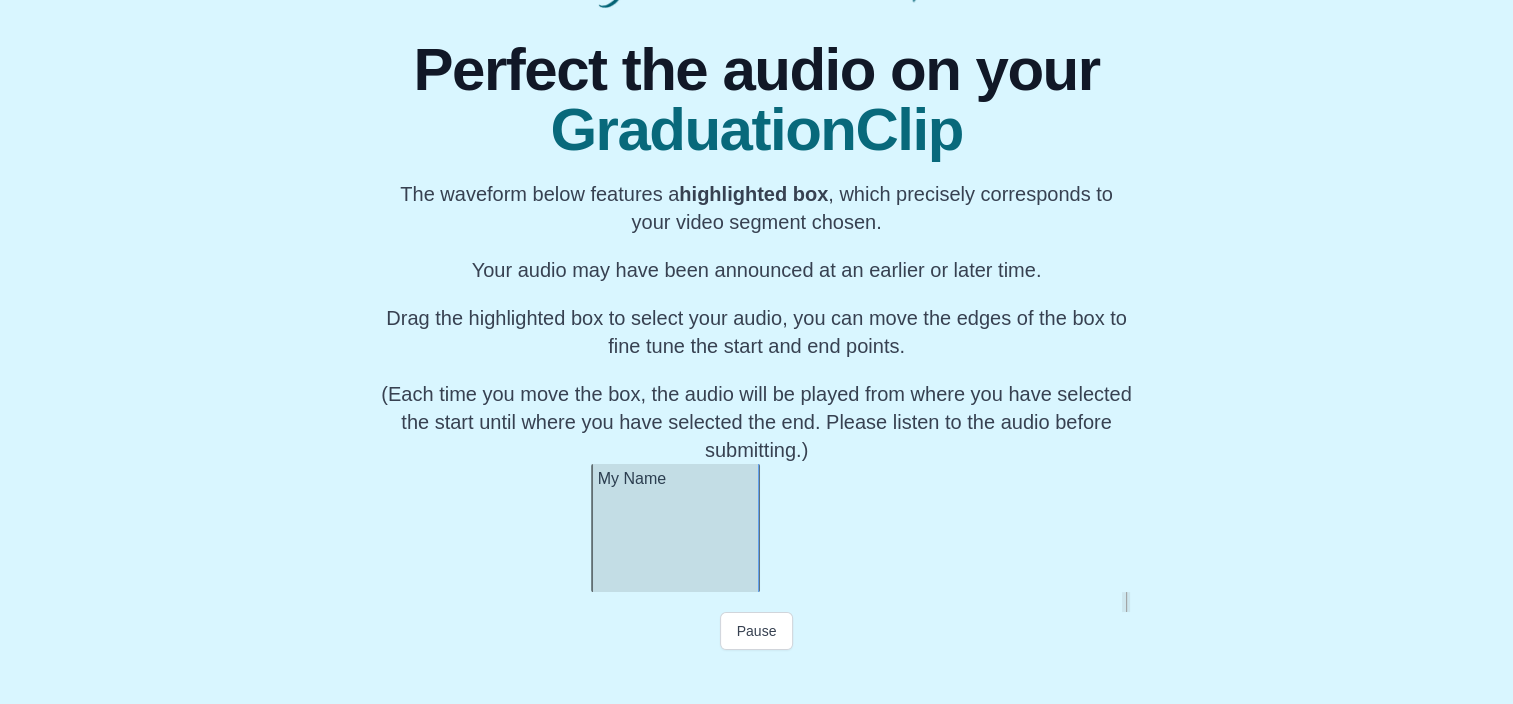 scroll, scrollTop: 0, scrollLeft: 78195, axis: horizontal 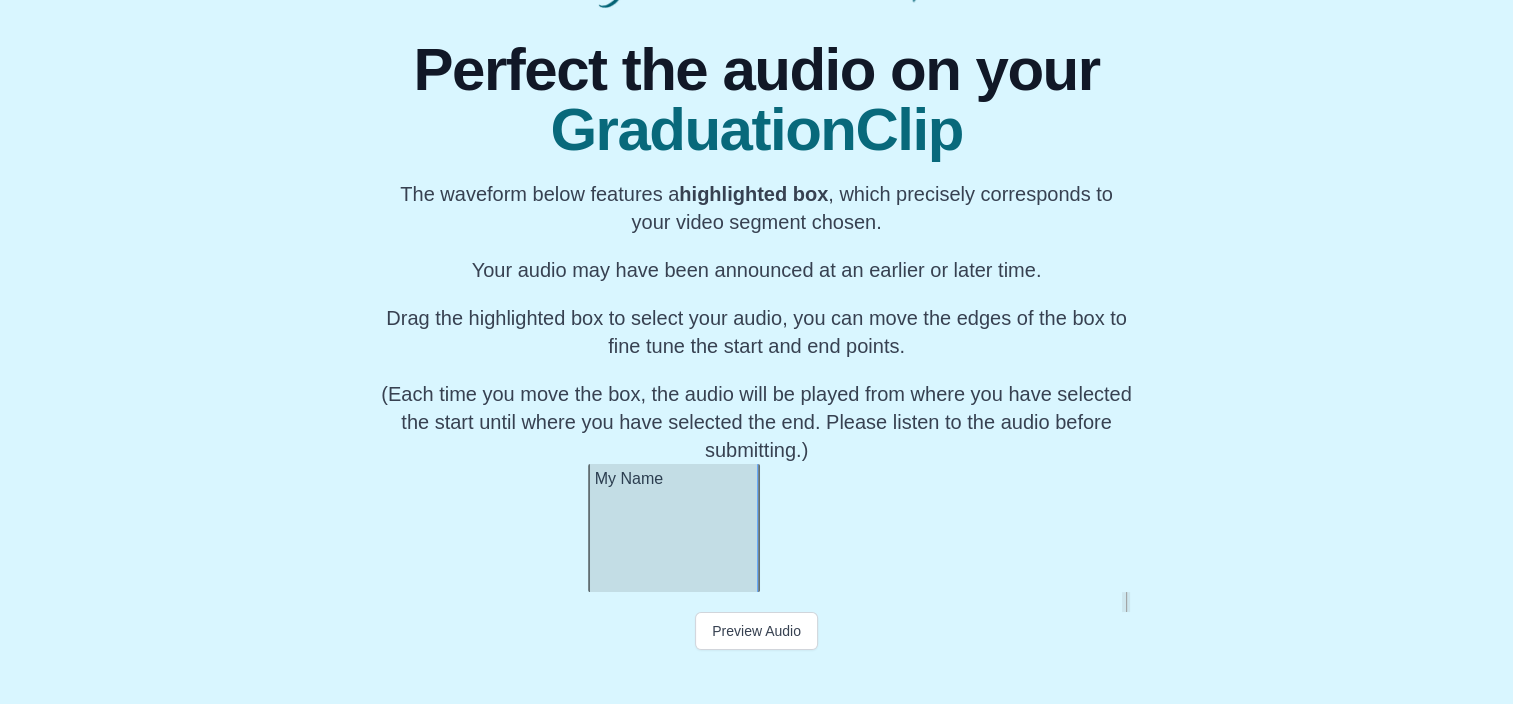 click at bounding box center (756, 528) 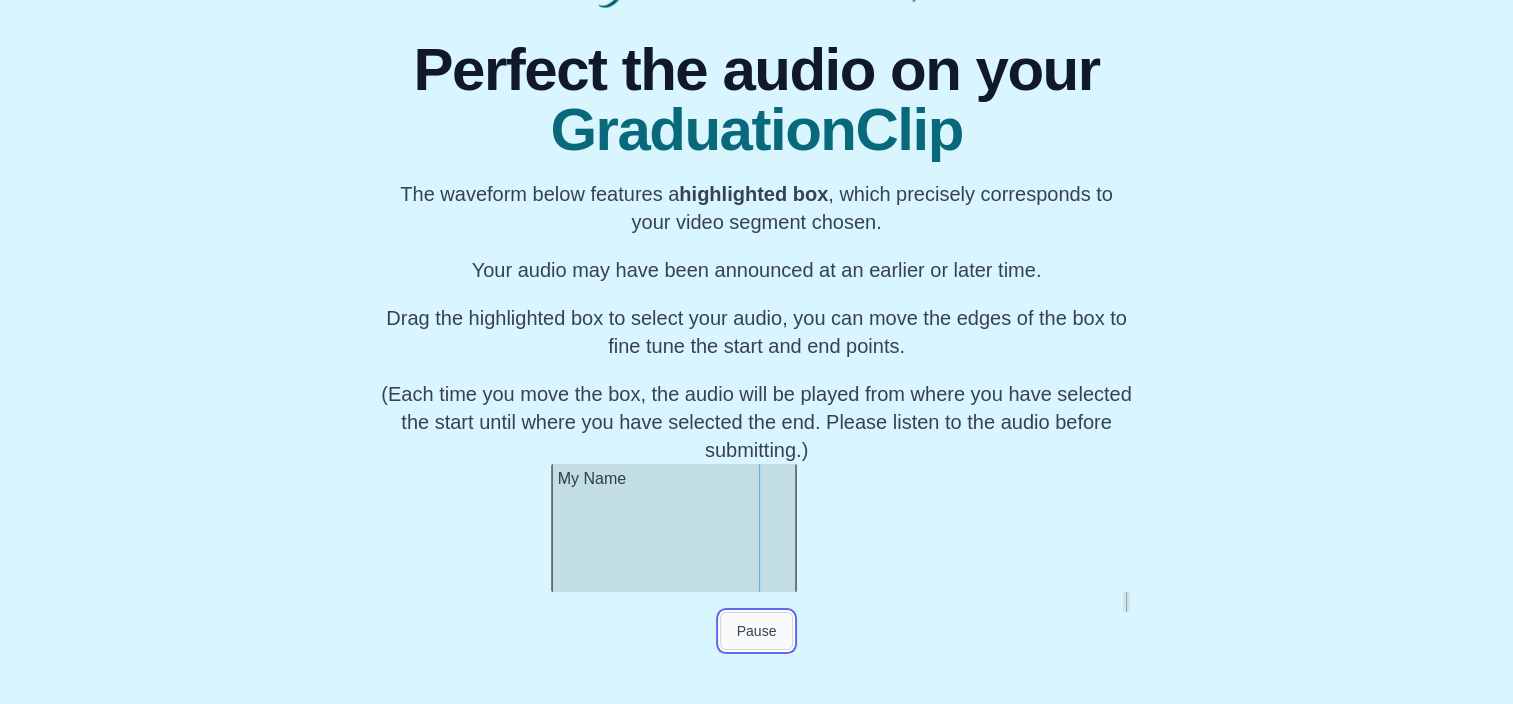 scroll, scrollTop: 0, scrollLeft: 78236, axis: horizontal 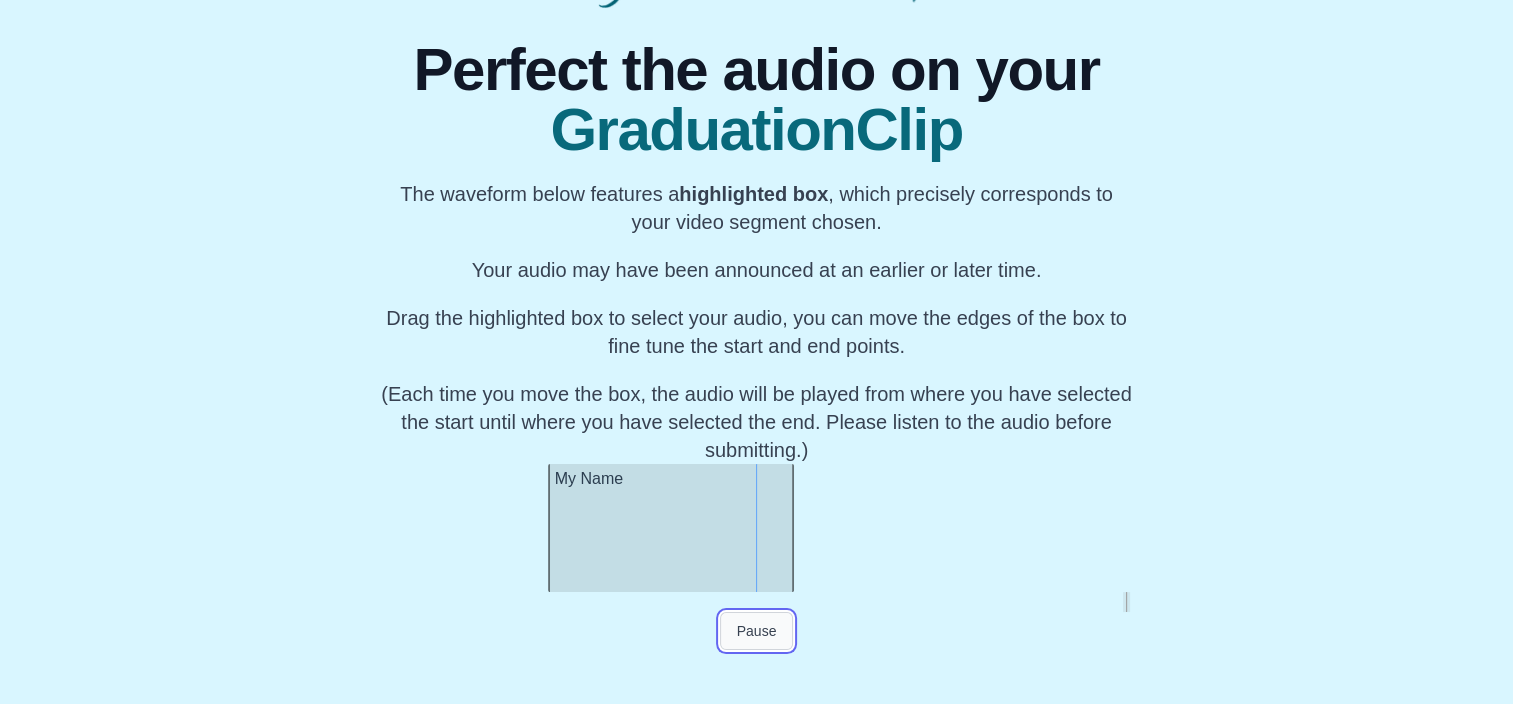 click on "Pause" at bounding box center [757, 631] 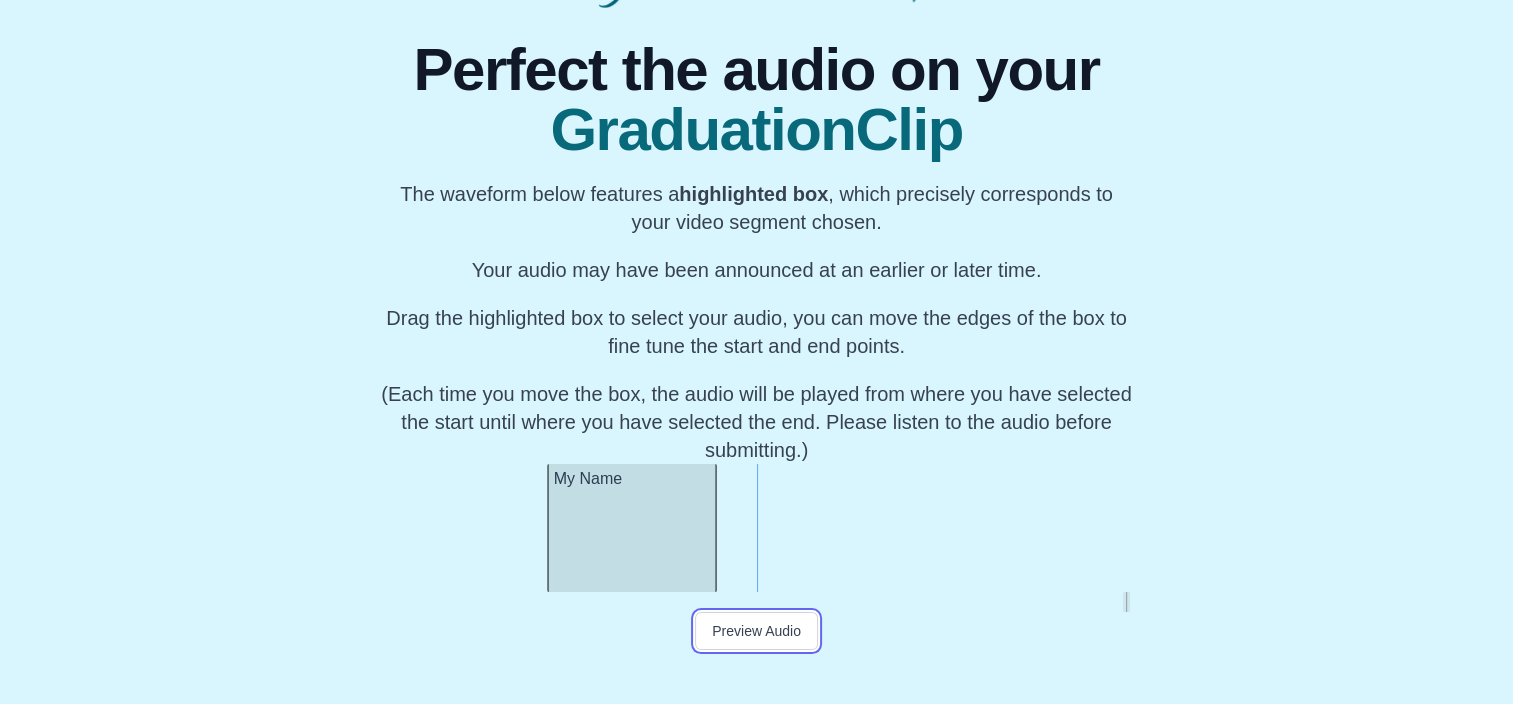 click at bounding box center [713, 528] 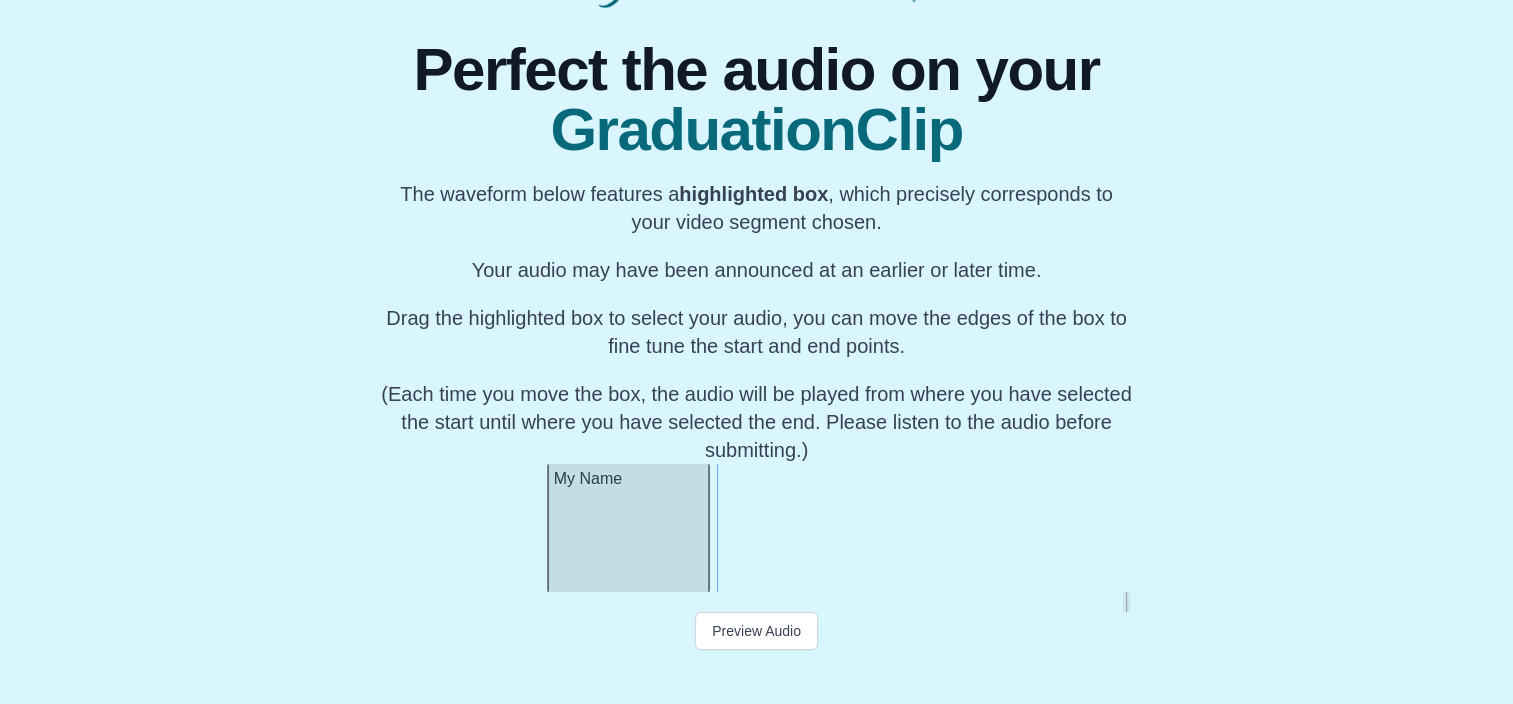 click at bounding box center [706, 528] 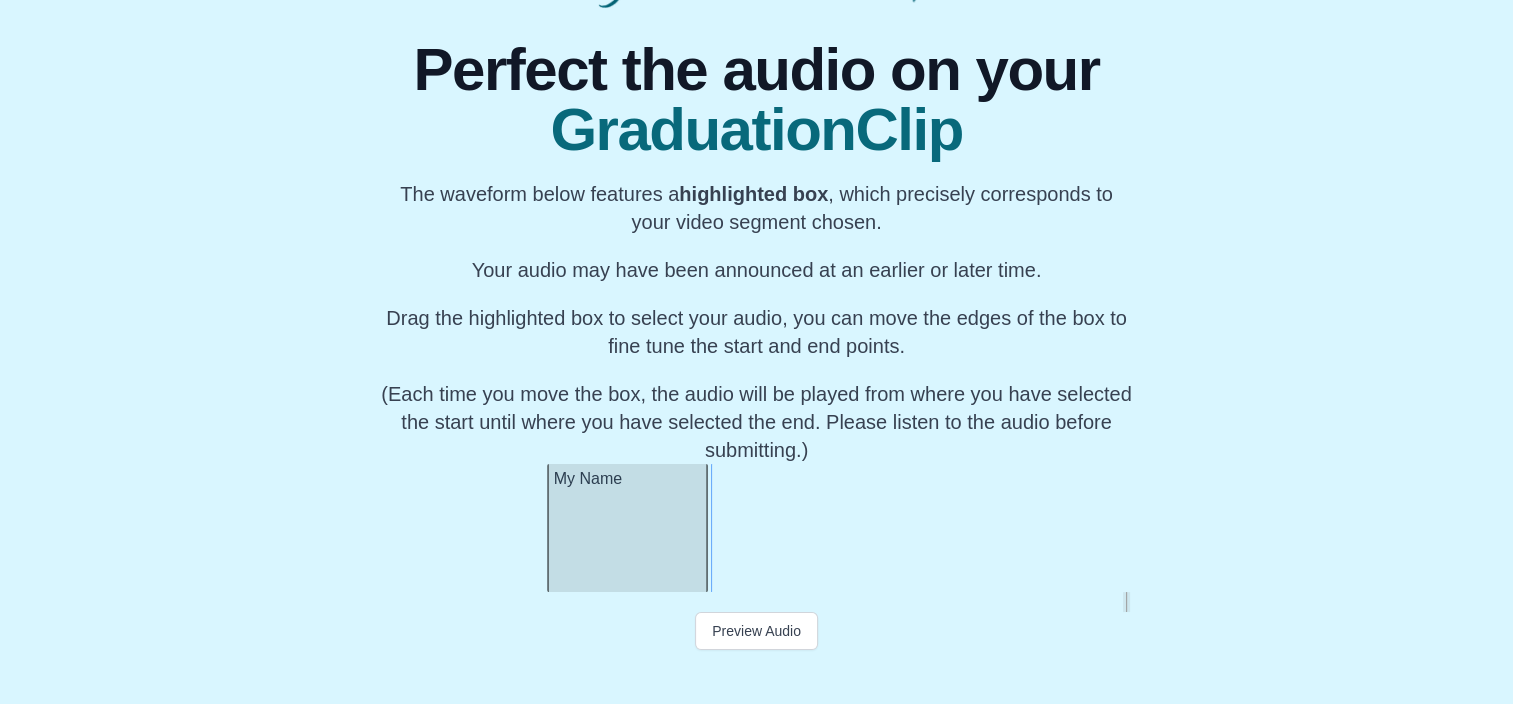 click at bounding box center (704, 528) 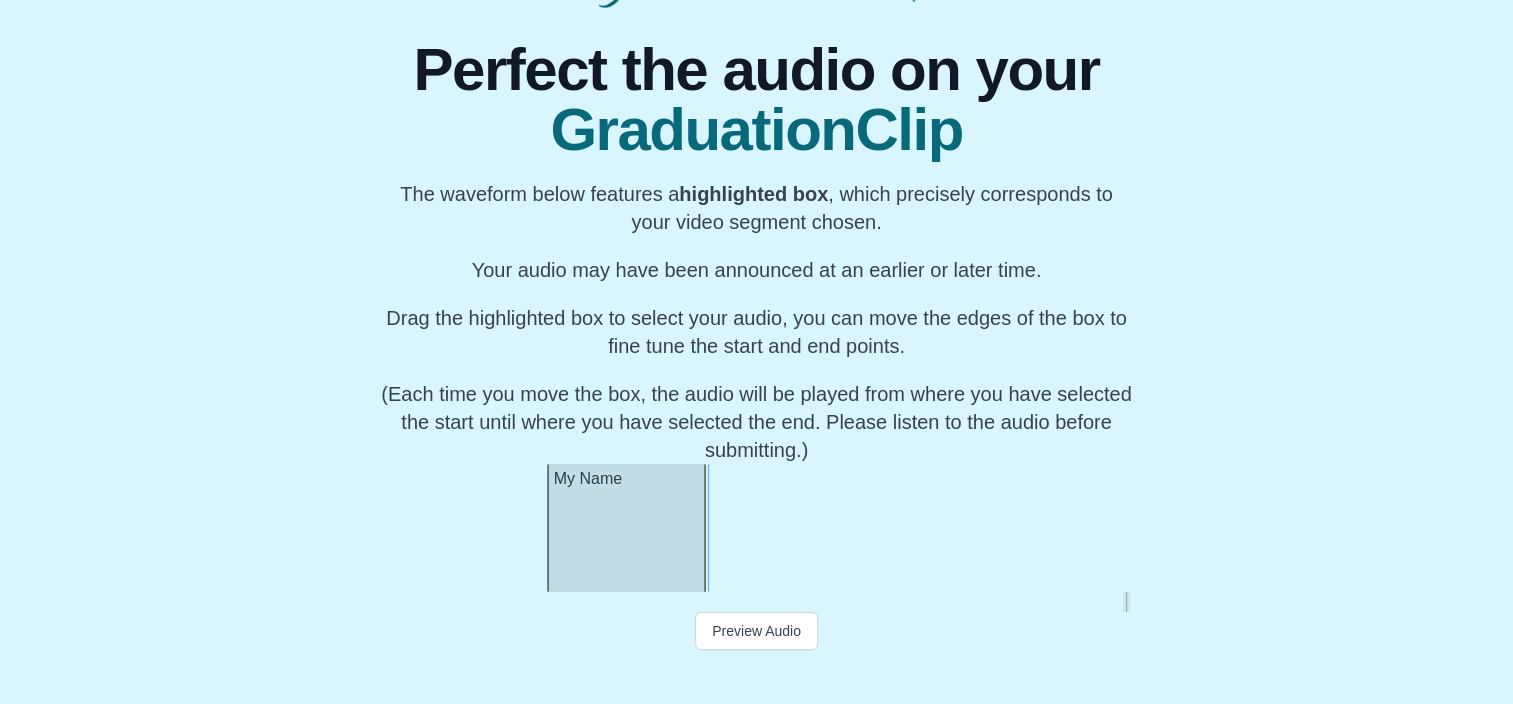 click at bounding box center [702, 528] 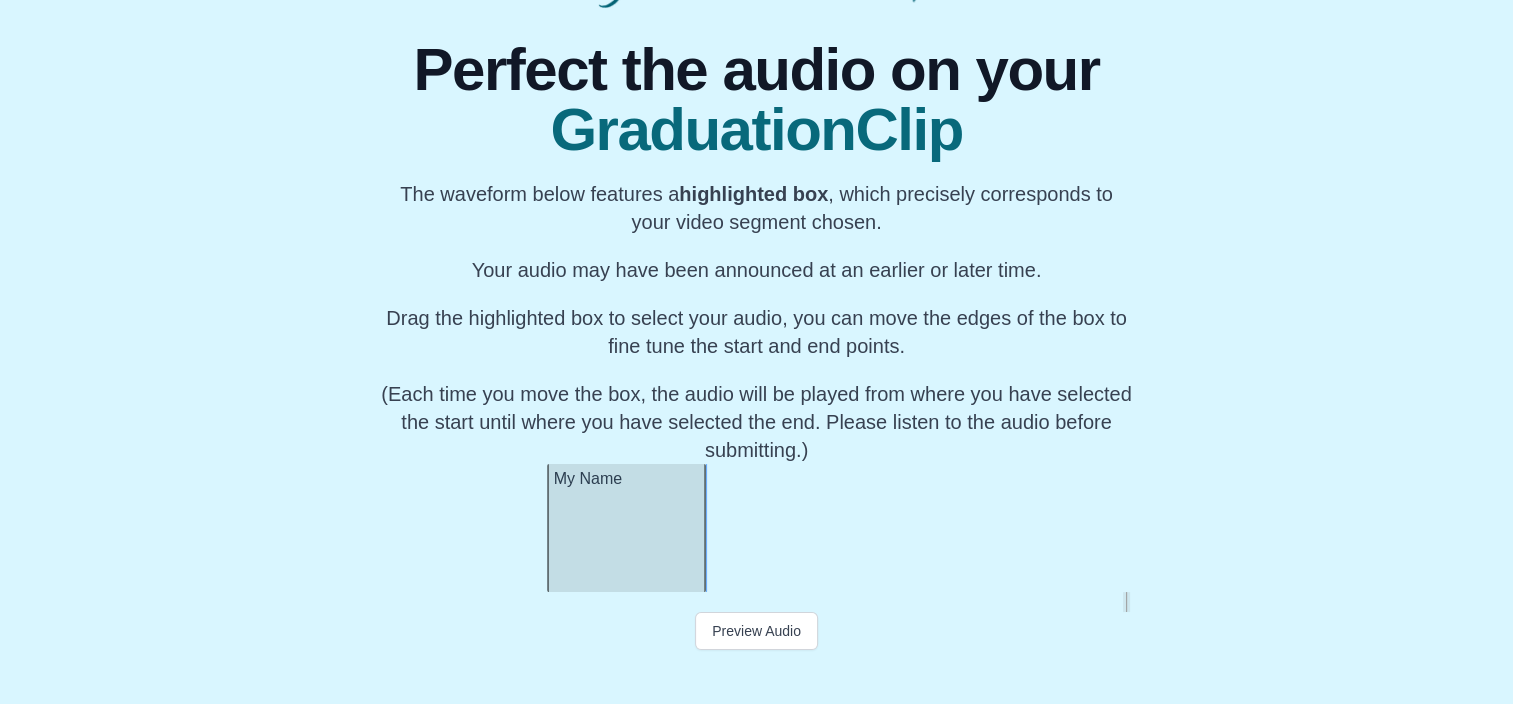 click on "Perfect the audio on your GraduationClip  The waveform below features a  highlighted box , which precisely corresponds to your video segment chosen. Your audio may have been announced at an earlier or later time.  Drag the highlighted box to select your audio, you can move the edges of the box to fine tune the start and end points.   (Each time you move the box, the audio will be played from where you have selected the start until where you have selected the end. Please listen to the audio before submitting.)  Preview Audio  Submit" at bounding box center (756, 348) 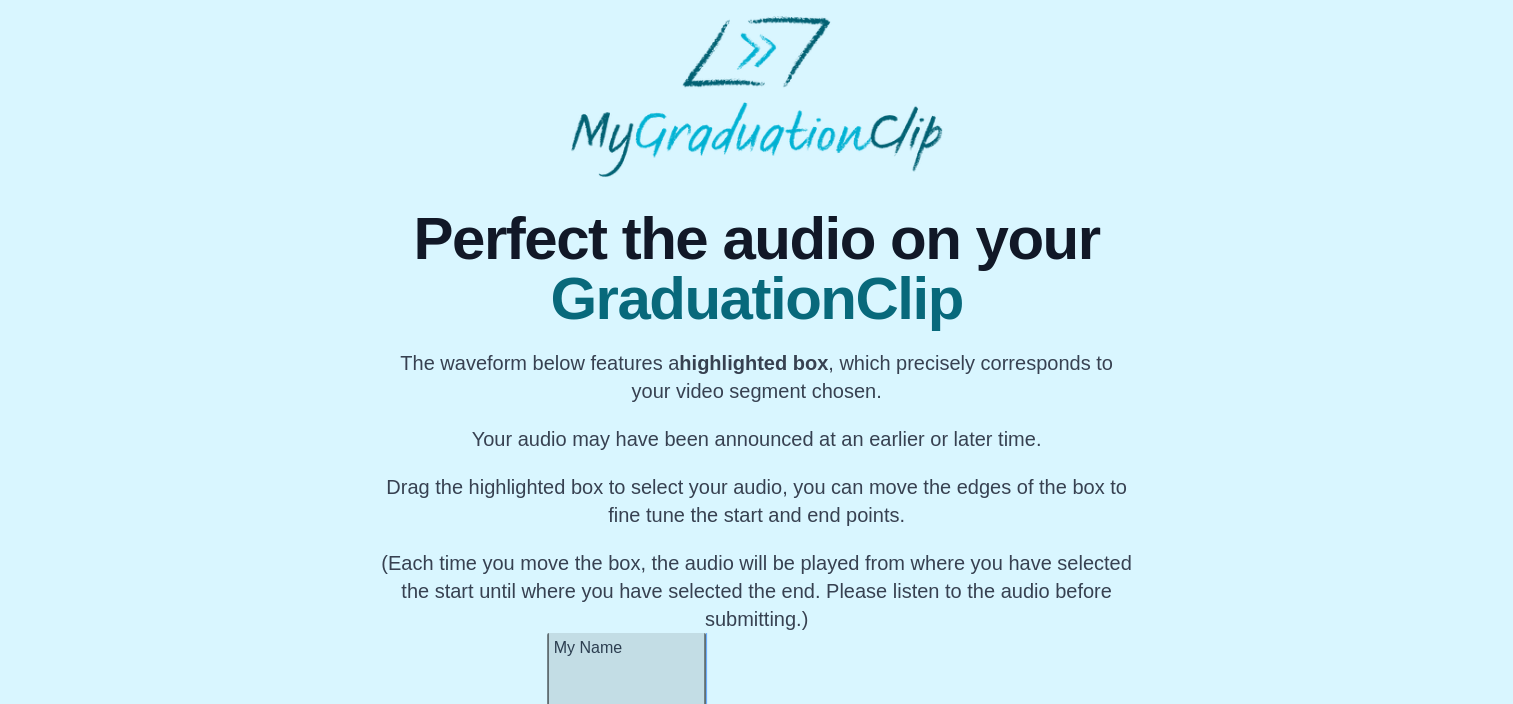 scroll, scrollTop: 228, scrollLeft: 0, axis: vertical 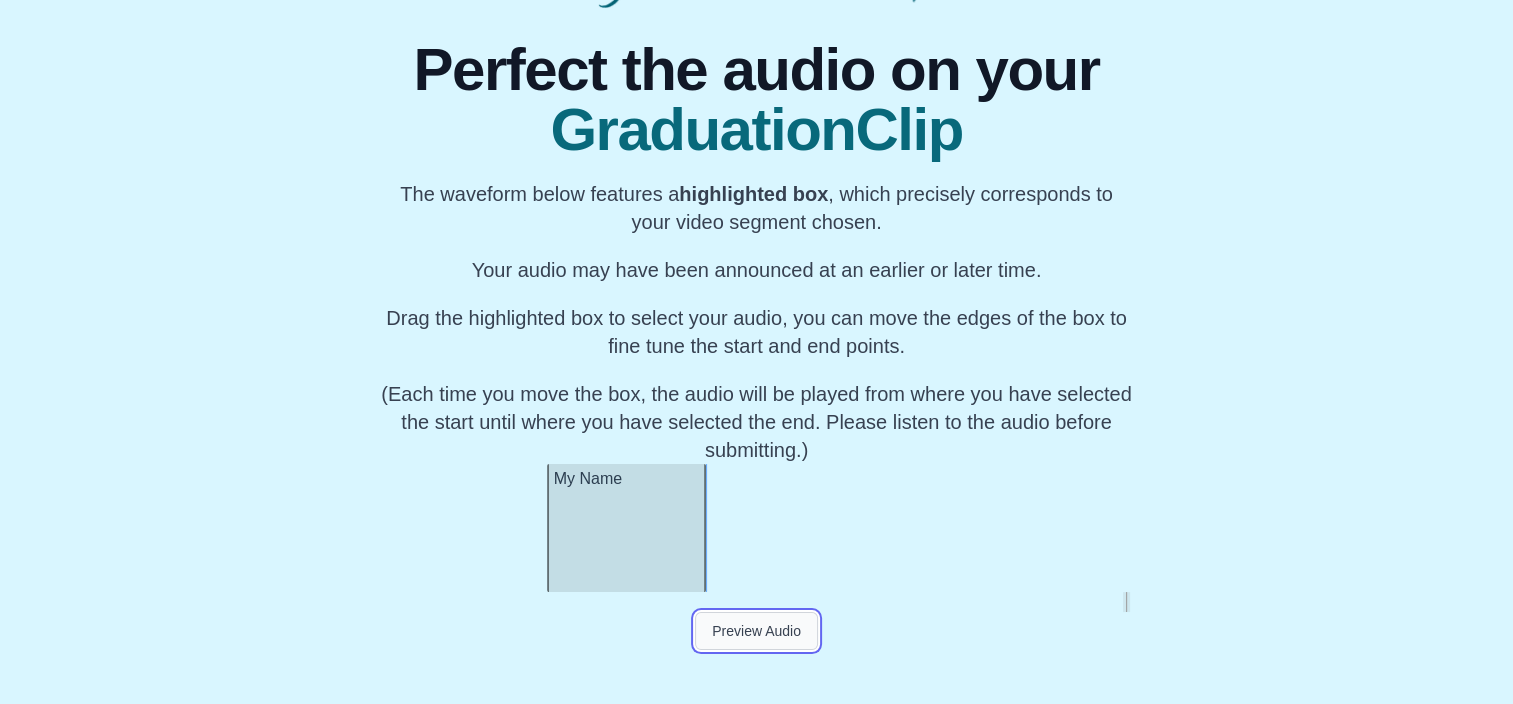 click on "Preview Audio" at bounding box center [756, 631] 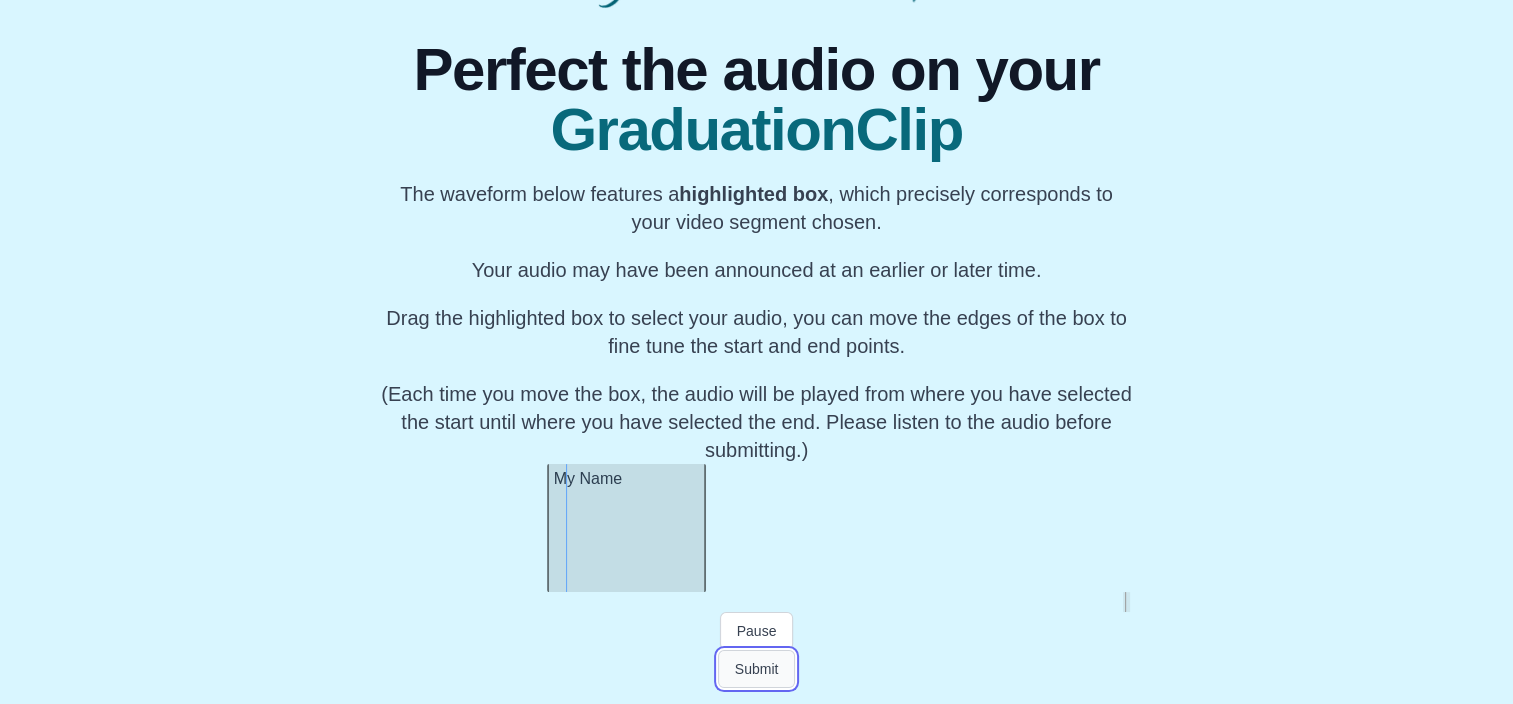click on "Submit" at bounding box center (757, 669) 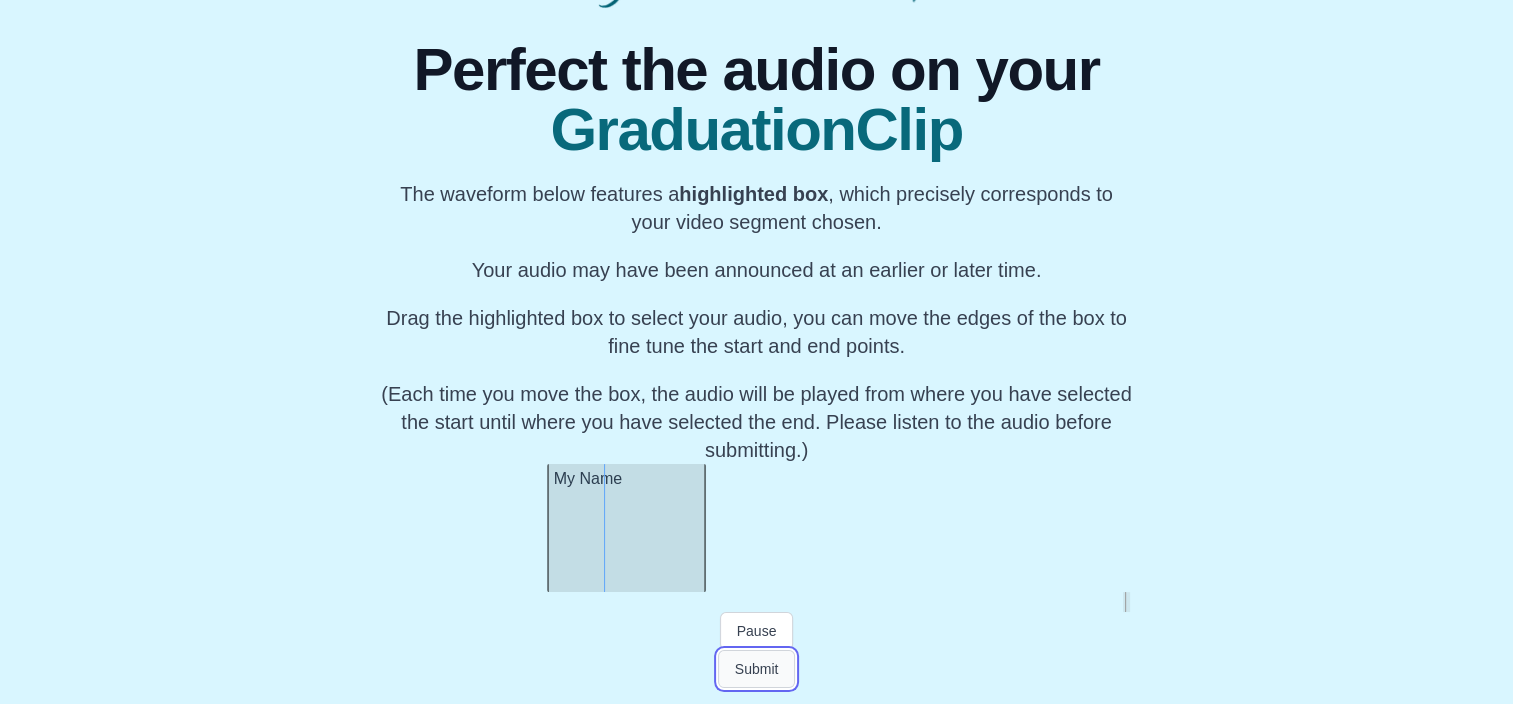 click on "Submit" at bounding box center [757, 669] 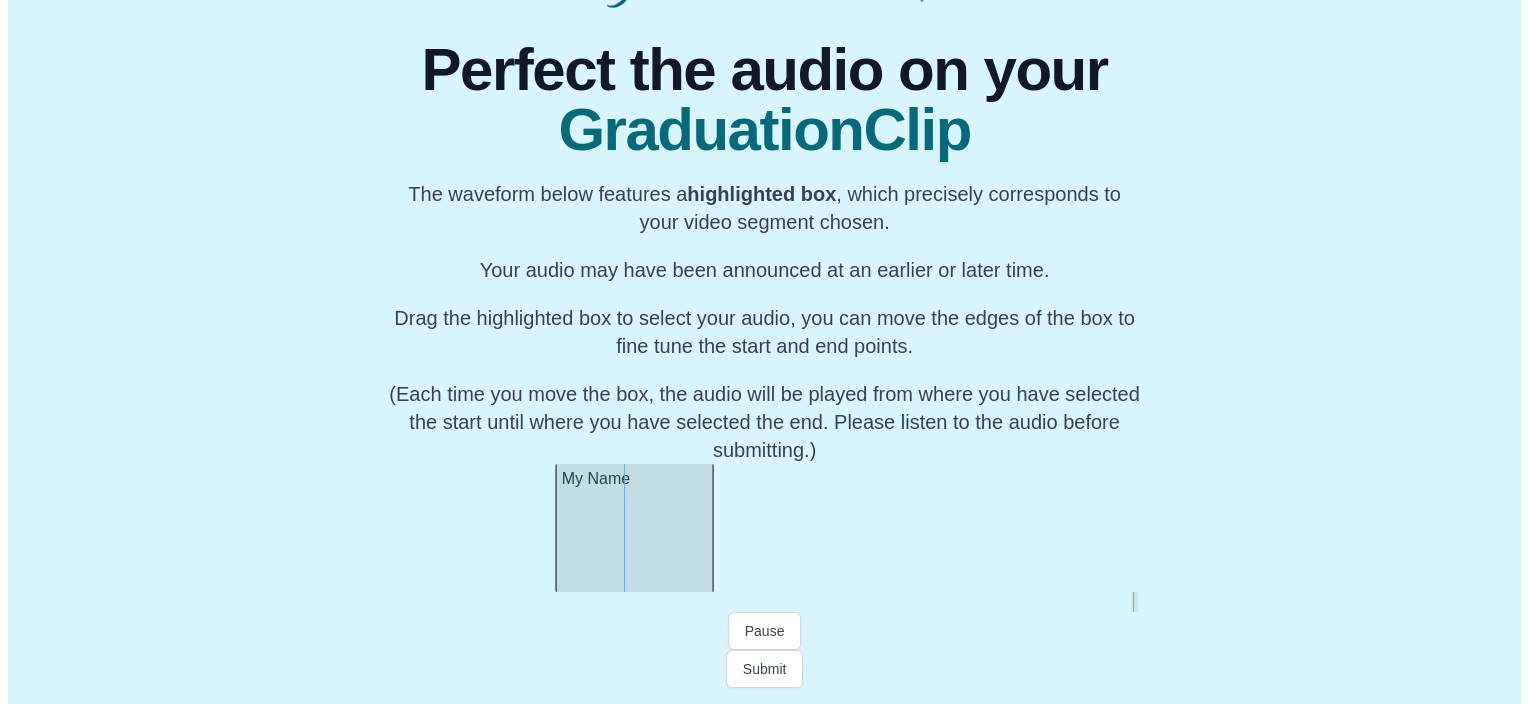 scroll, scrollTop: 0, scrollLeft: 0, axis: both 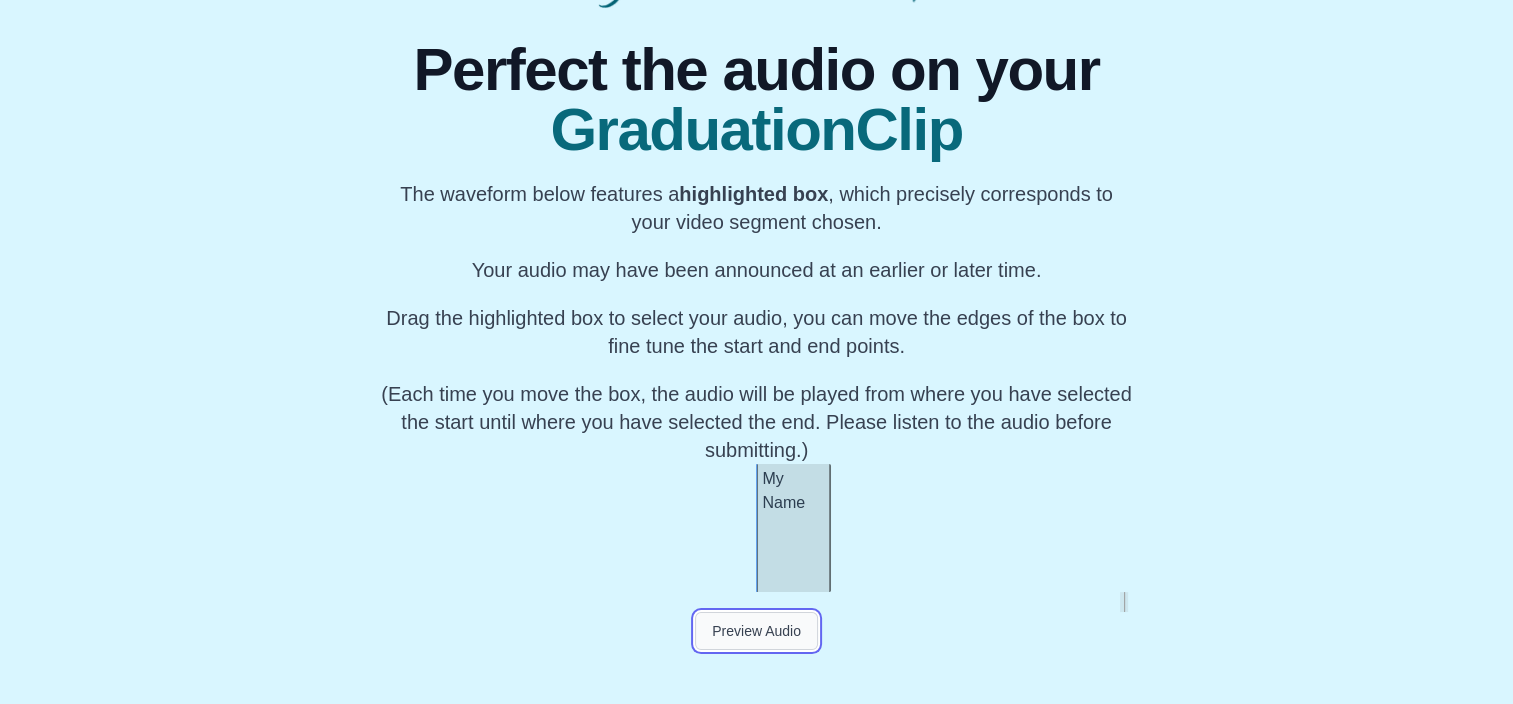 click on "Preview Audio" at bounding box center (756, 631) 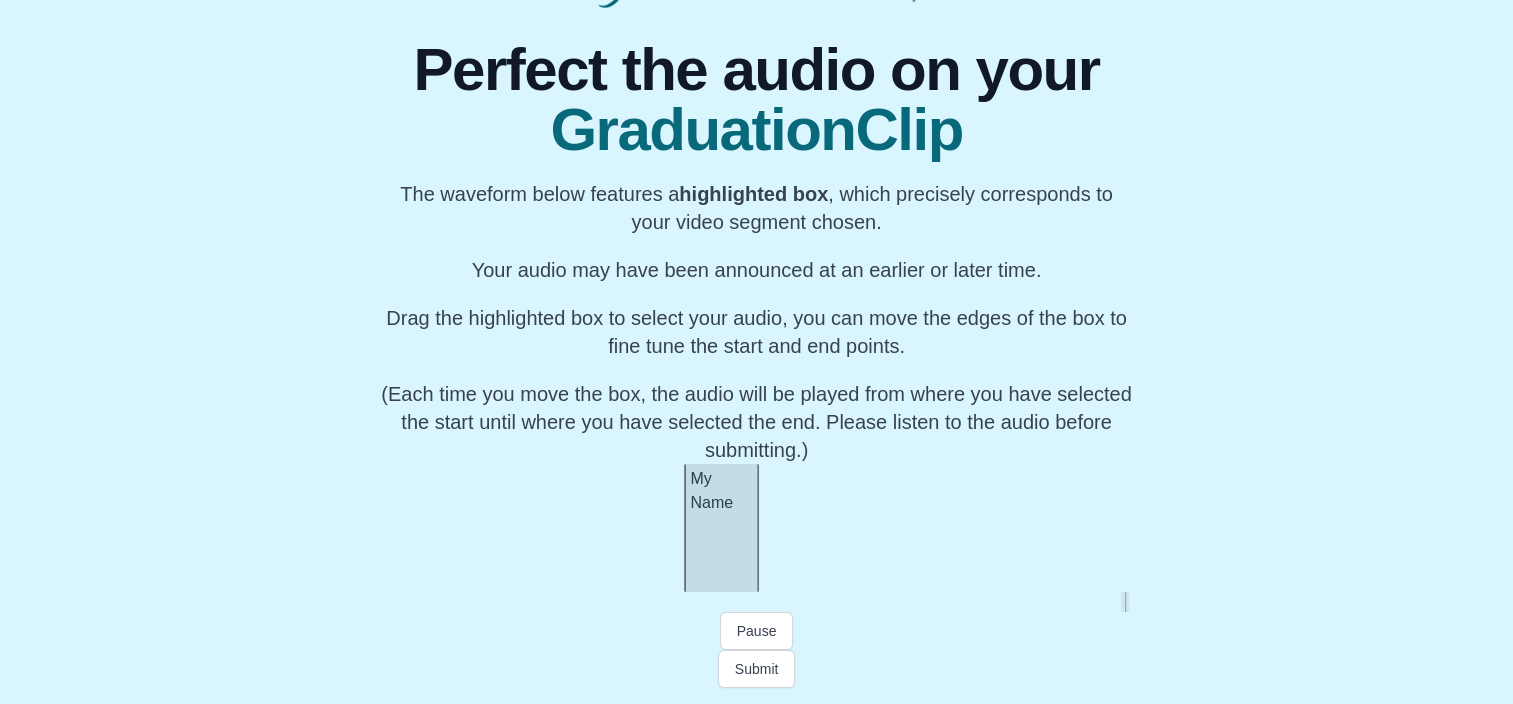 scroll, scrollTop: 0, scrollLeft: 78071, axis: horizontal 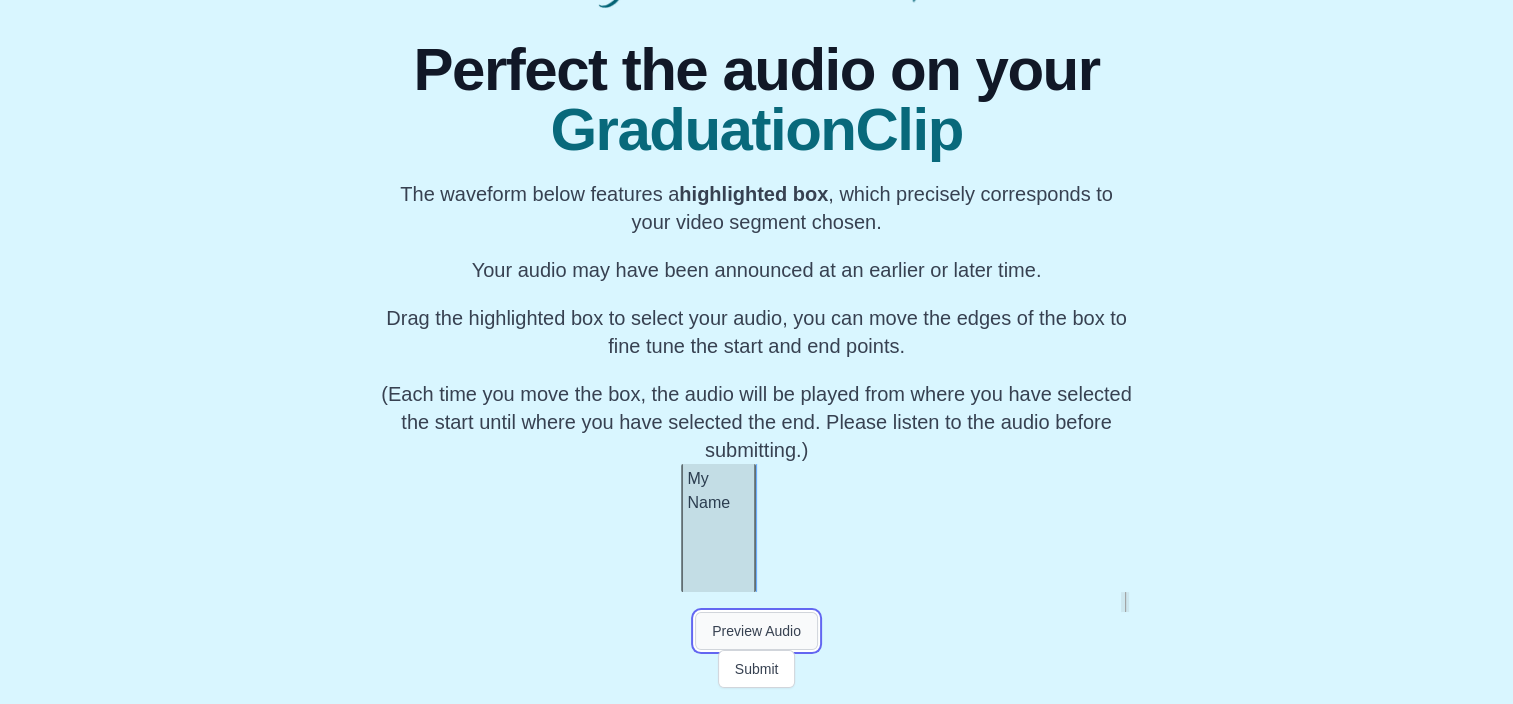 click on "Preview Audio" at bounding box center [756, 631] 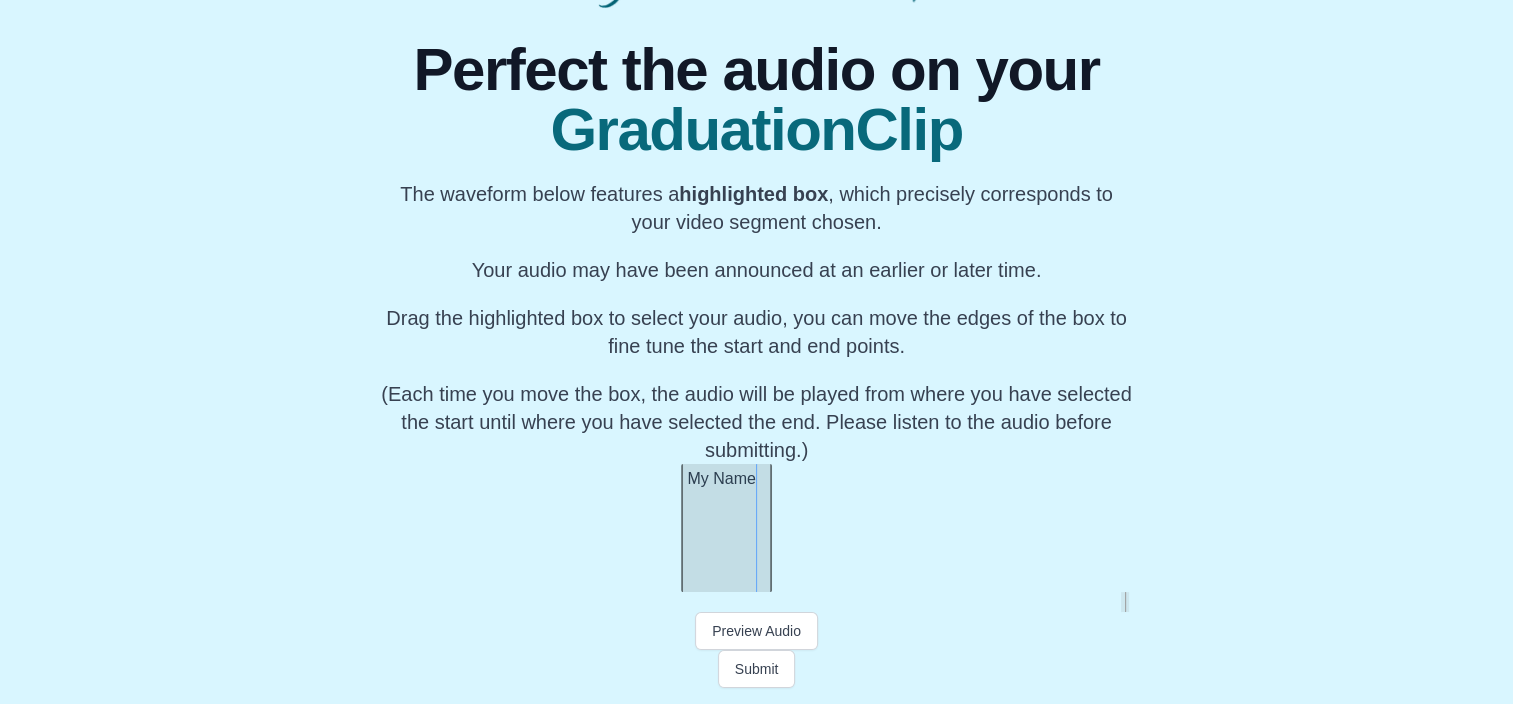 click at bounding box center (768, 528) 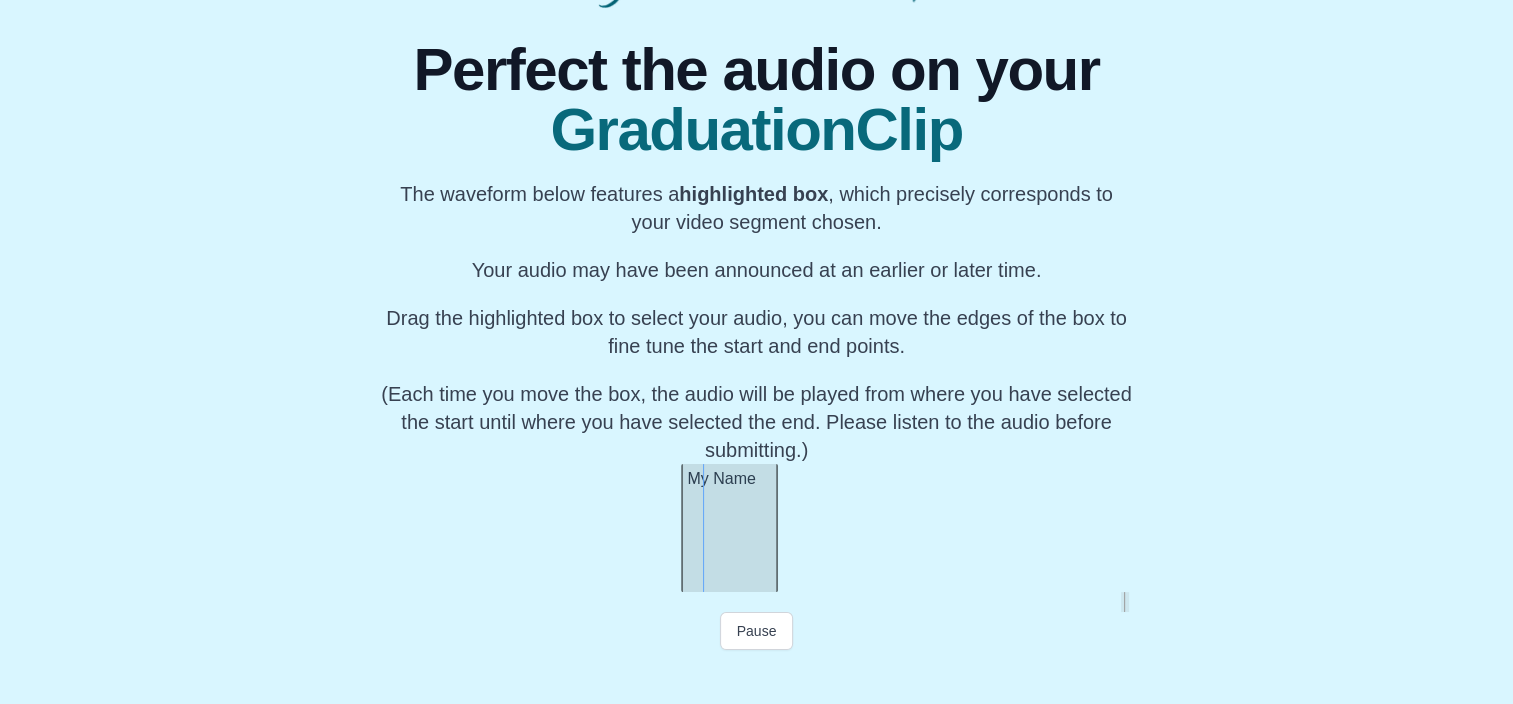 click on "My Name" at bounding box center [-37943, 528] 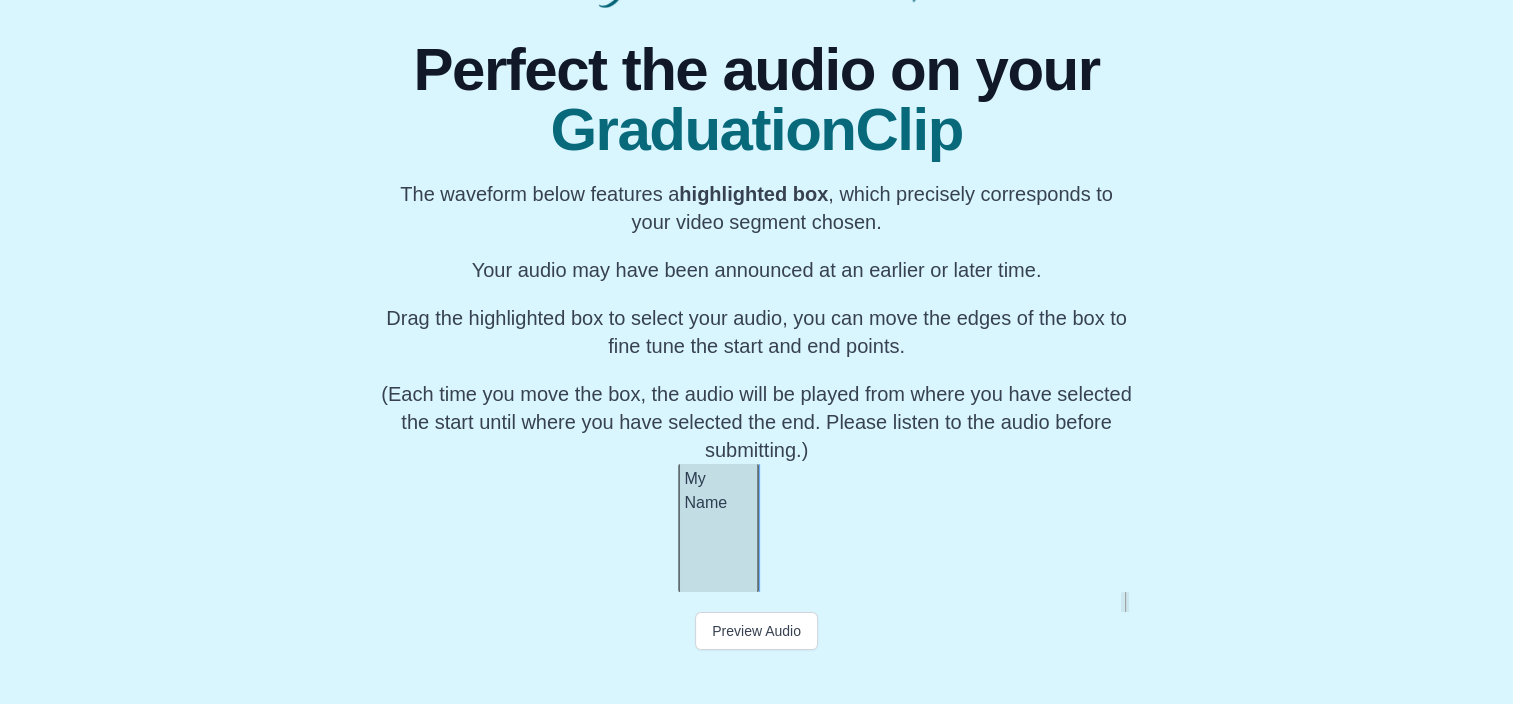 scroll, scrollTop: 0, scrollLeft: 78092, axis: horizontal 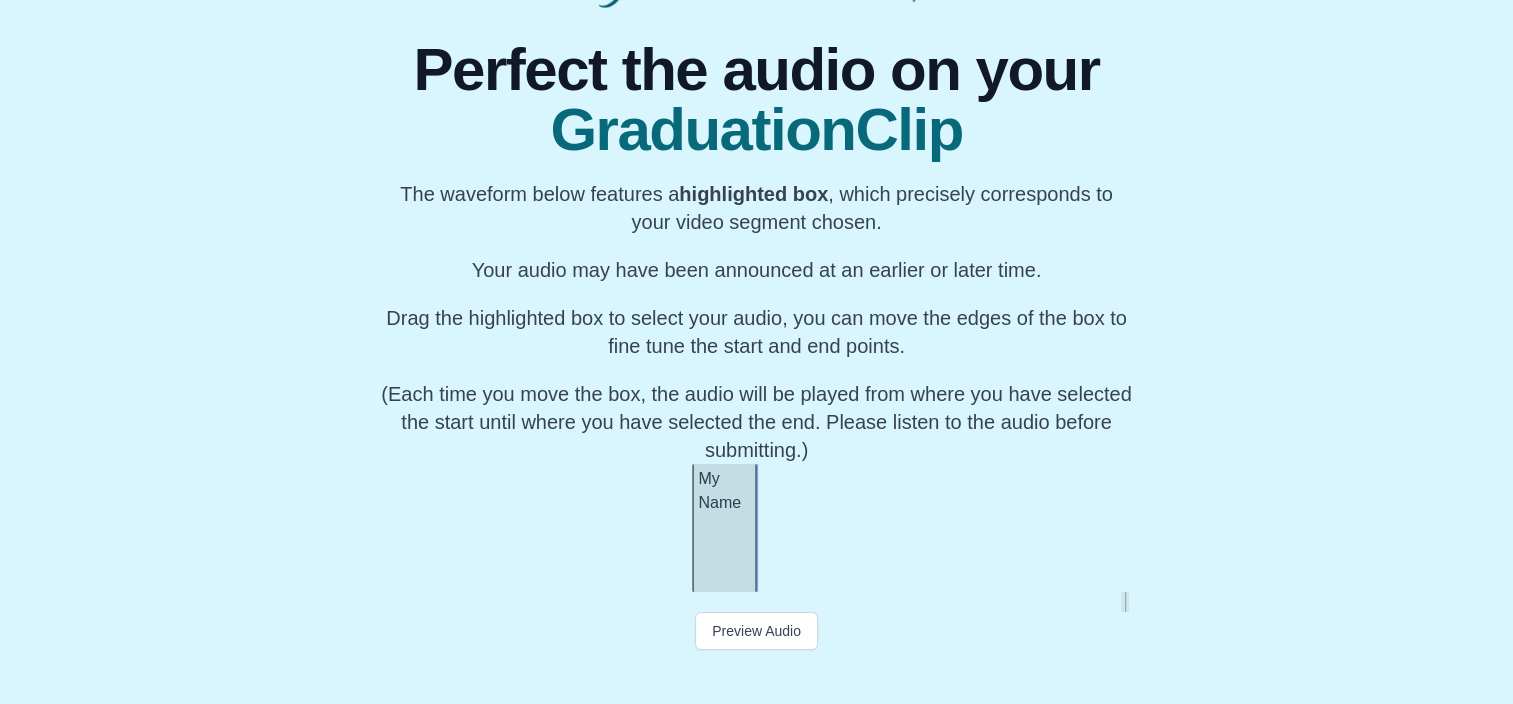 click on "My Name" at bounding box center [724, 528] 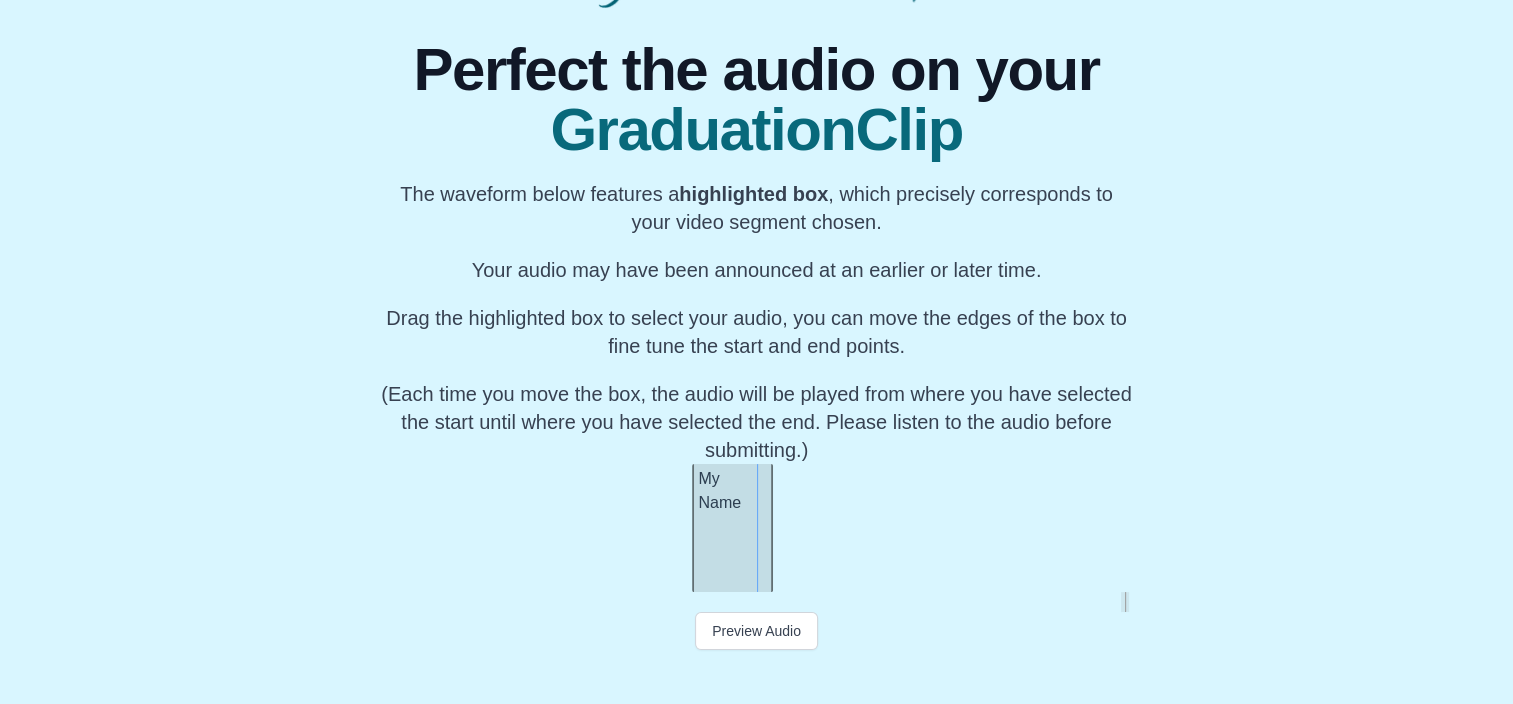 click at bounding box center (769, 528) 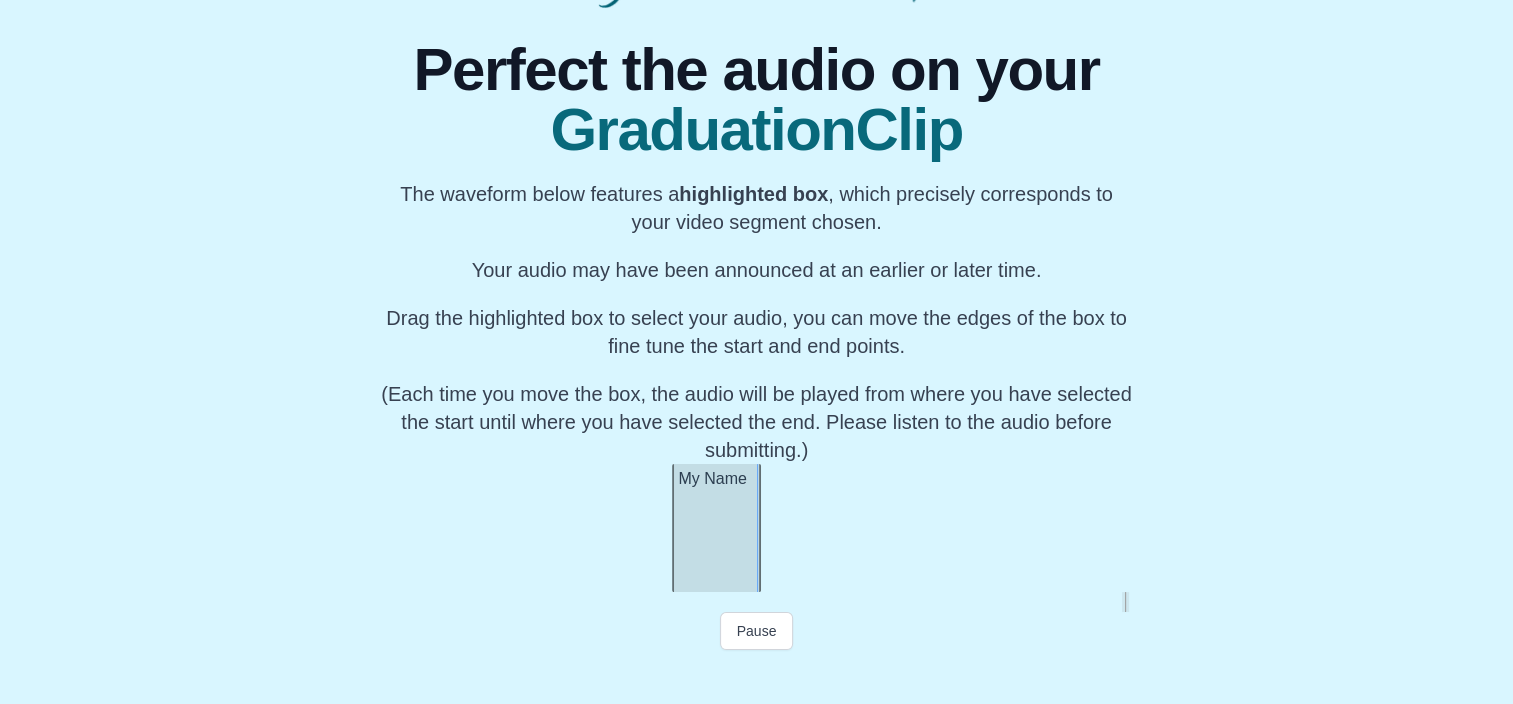 scroll, scrollTop: 0, scrollLeft: 78117, axis: horizontal 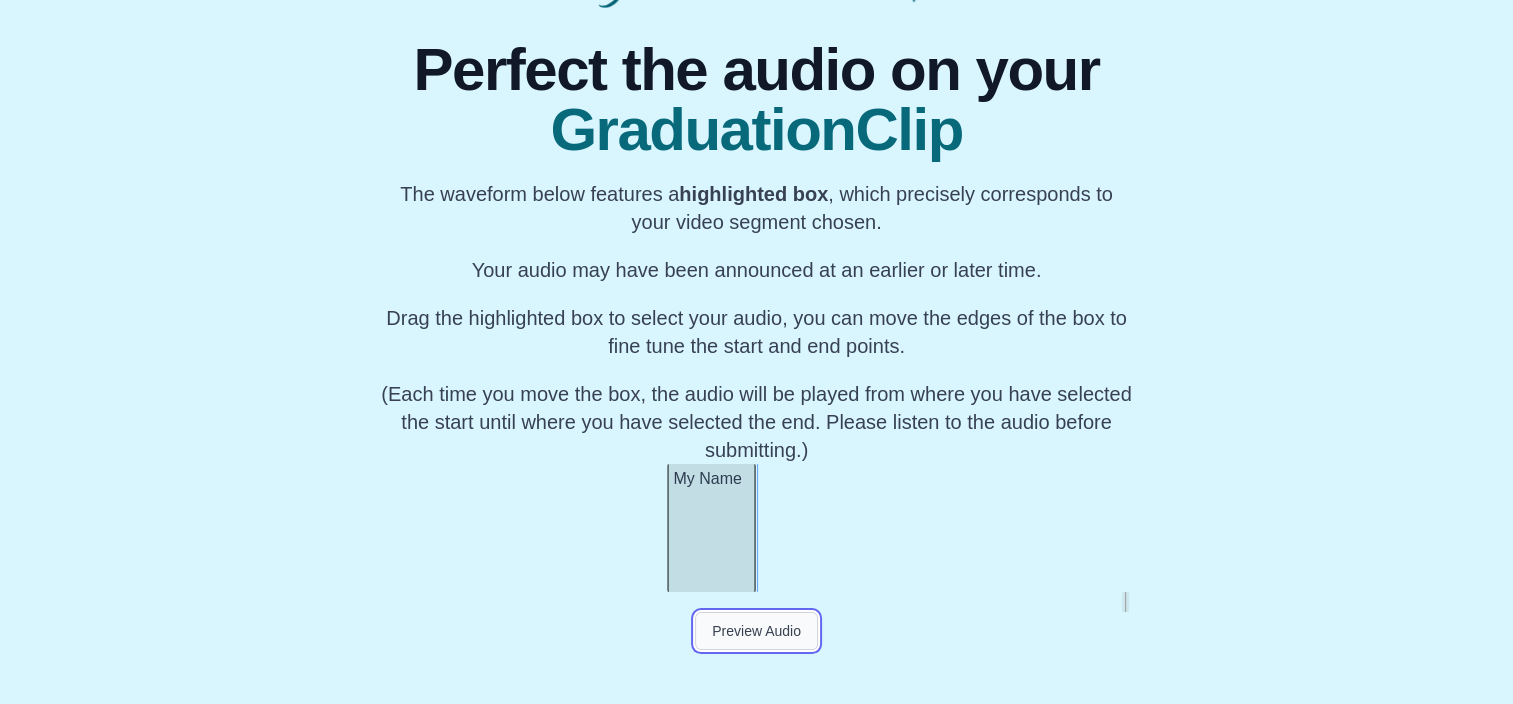click on "Preview Audio" at bounding box center [756, 631] 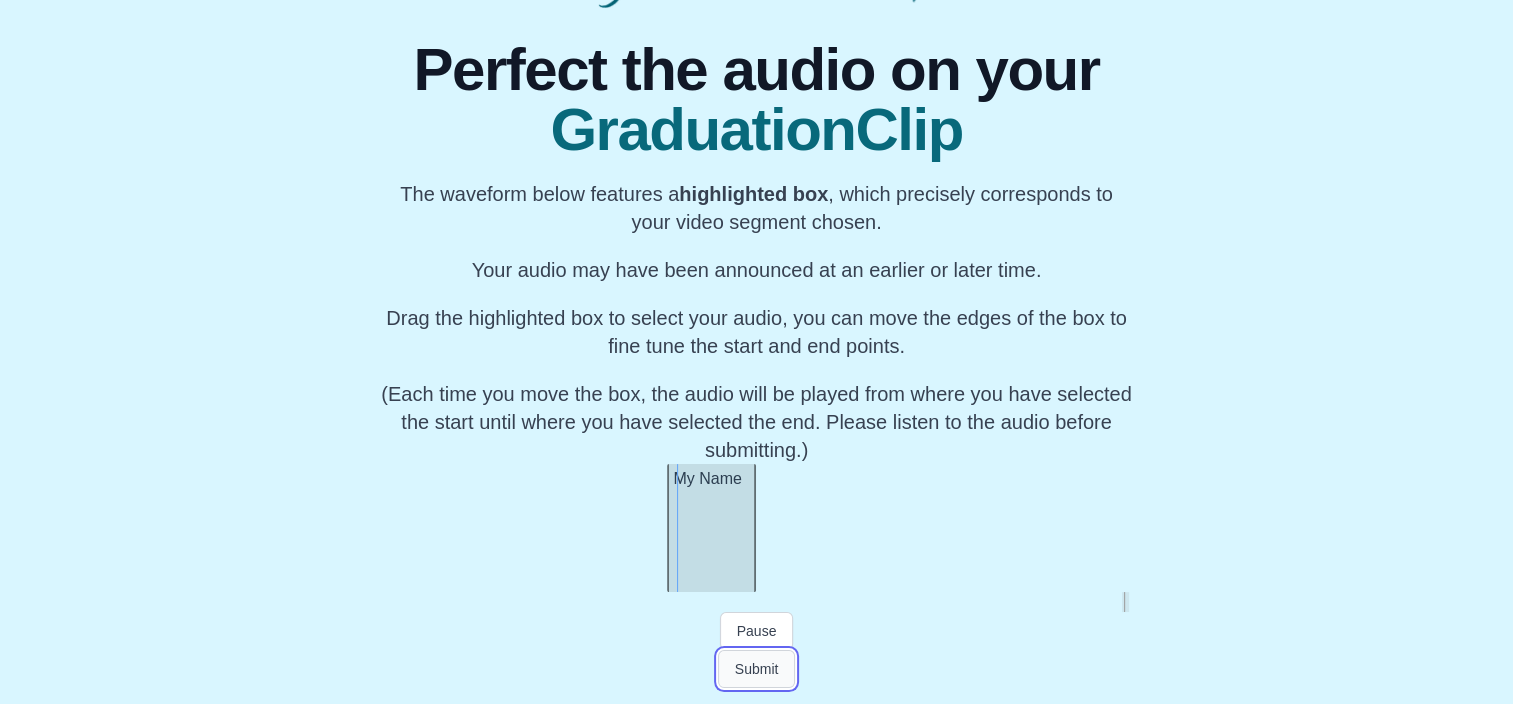 click on "Submit" at bounding box center (757, 669) 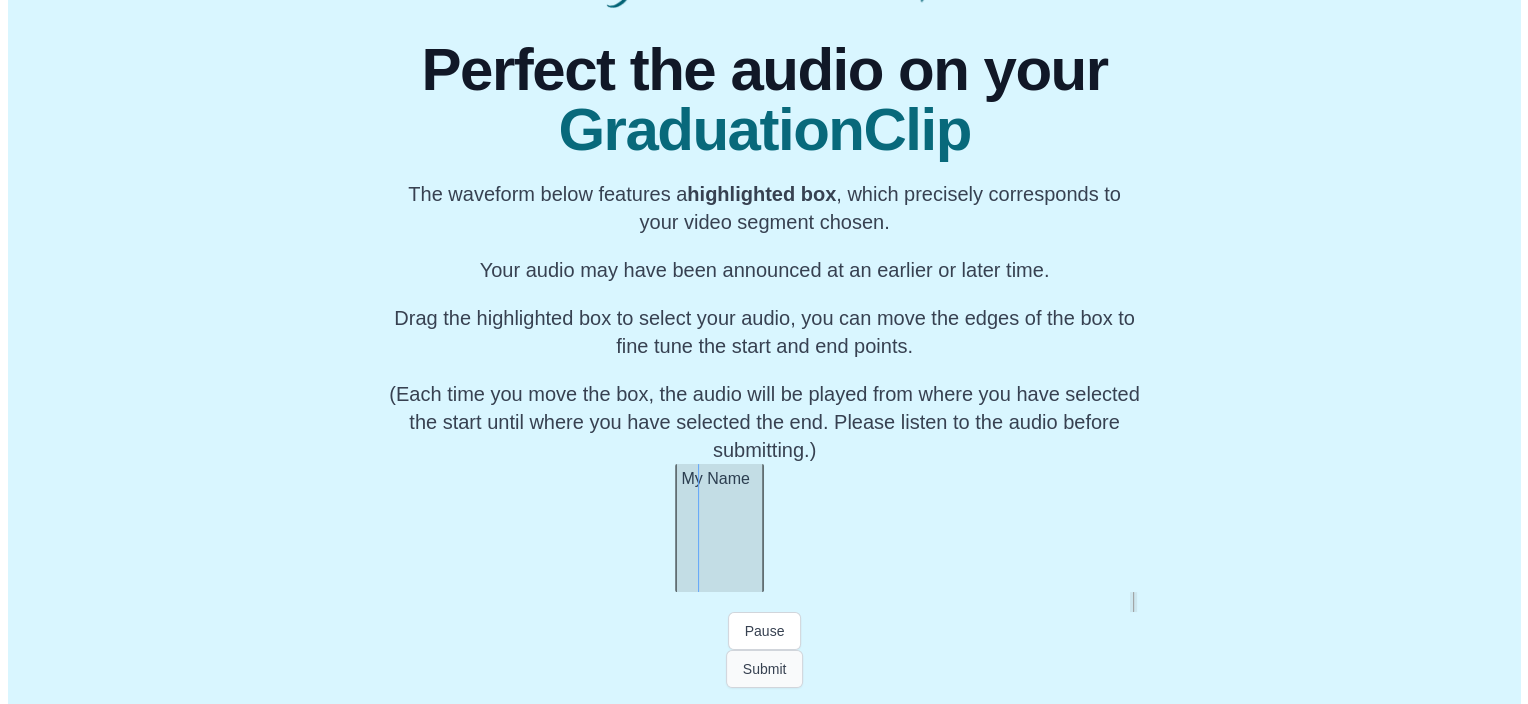scroll, scrollTop: 0, scrollLeft: 0, axis: both 